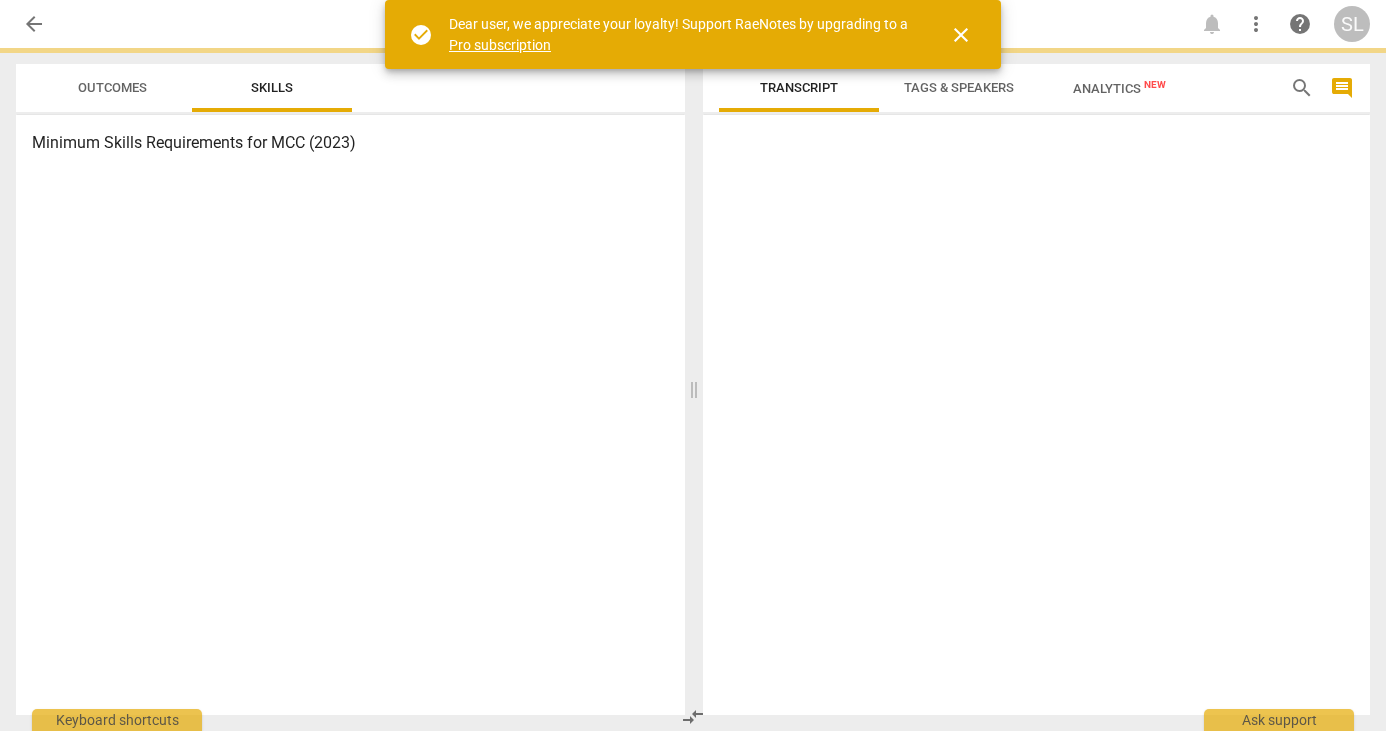 scroll, scrollTop: 0, scrollLeft: 0, axis: both 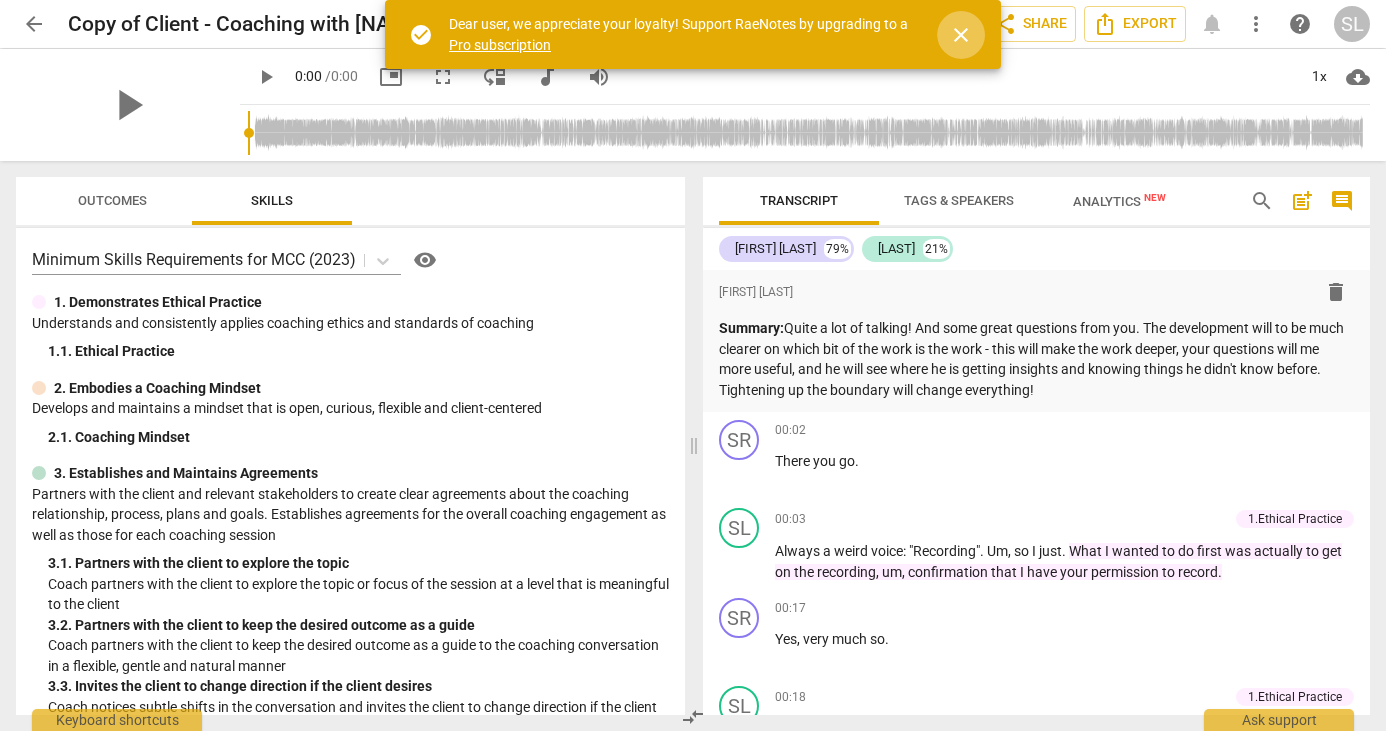 click on "close" at bounding box center [961, 35] 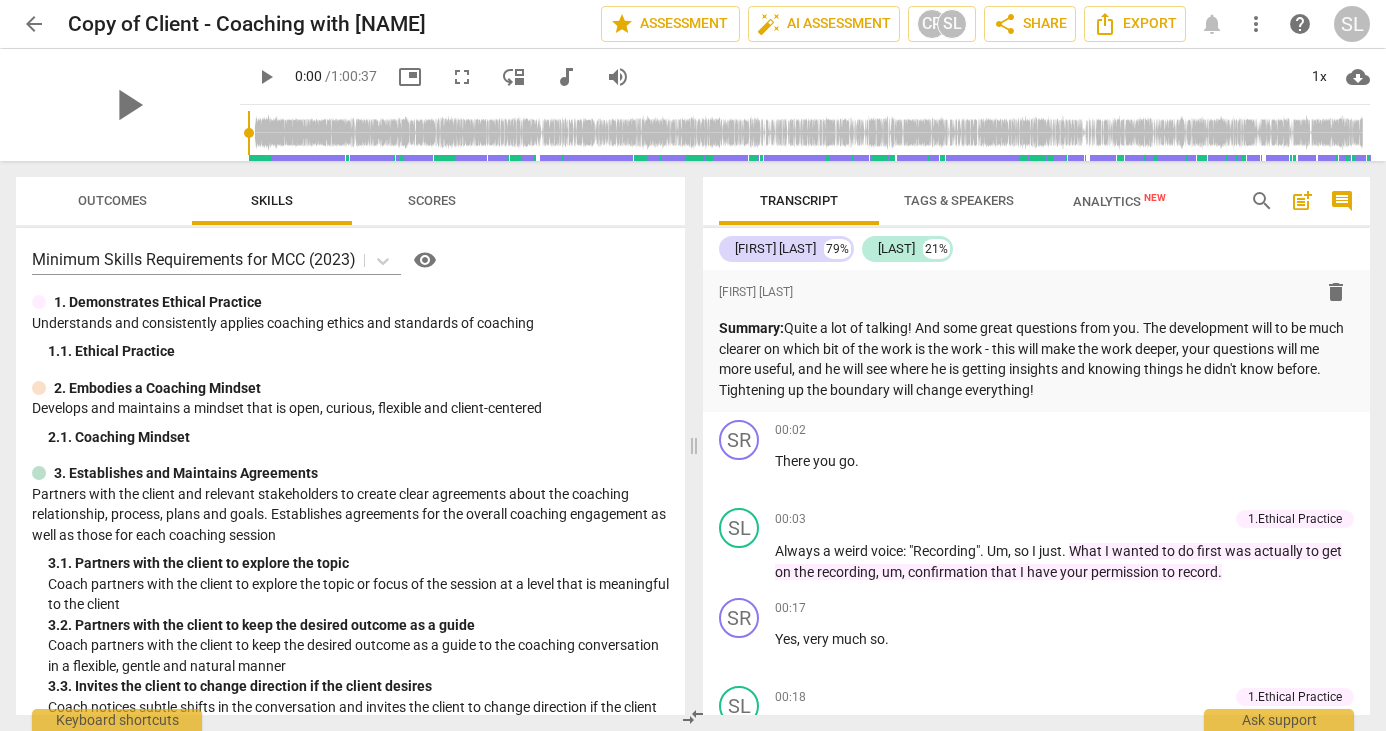 click on "cloud_download" at bounding box center (1358, 77) 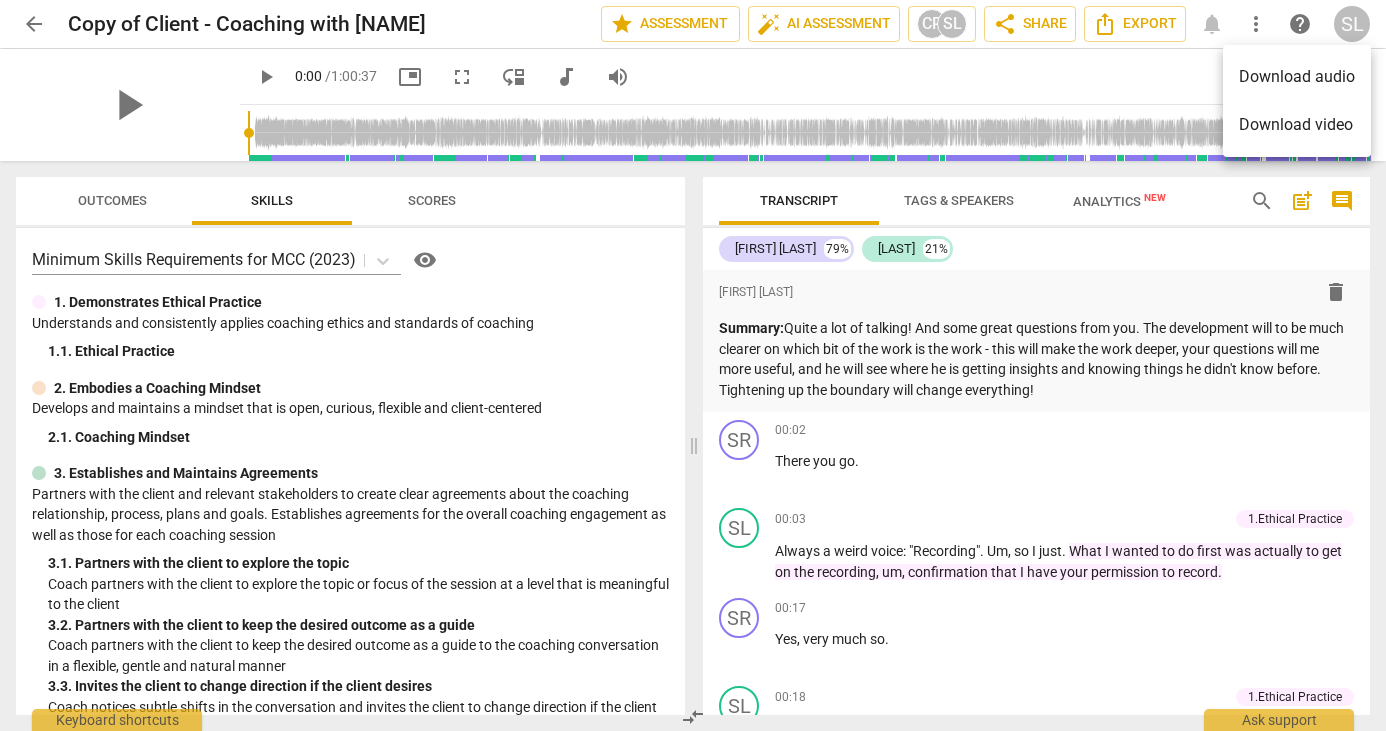 click at bounding box center [693, 365] 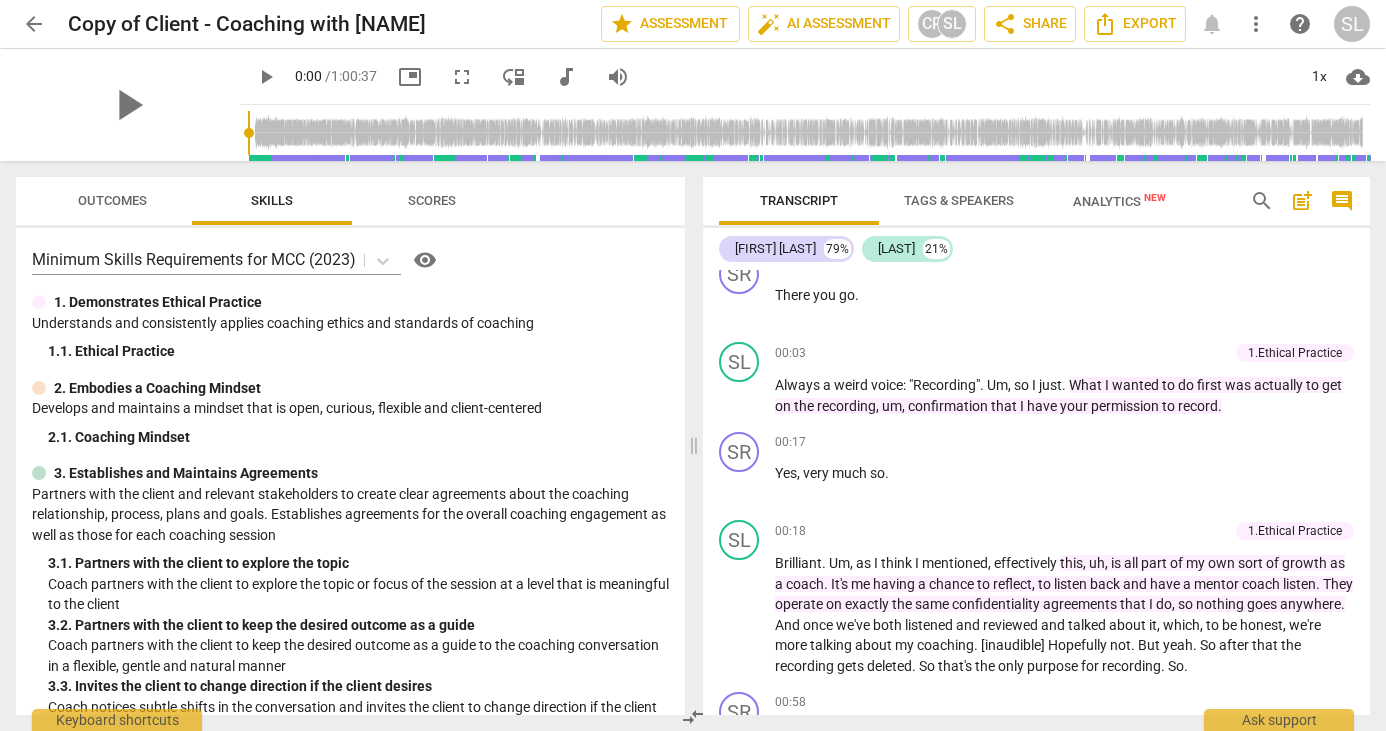 scroll, scrollTop: 0, scrollLeft: 0, axis: both 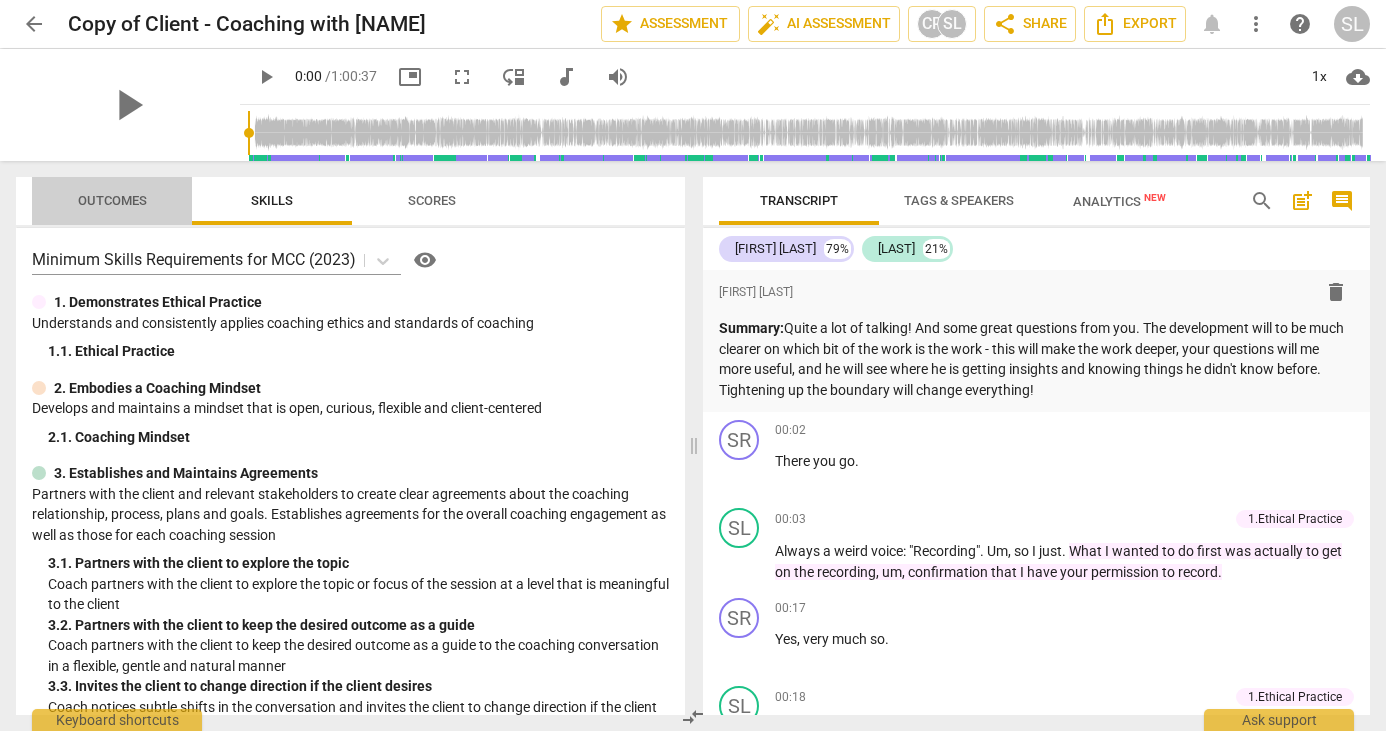 click on "Outcomes" at bounding box center [112, 200] 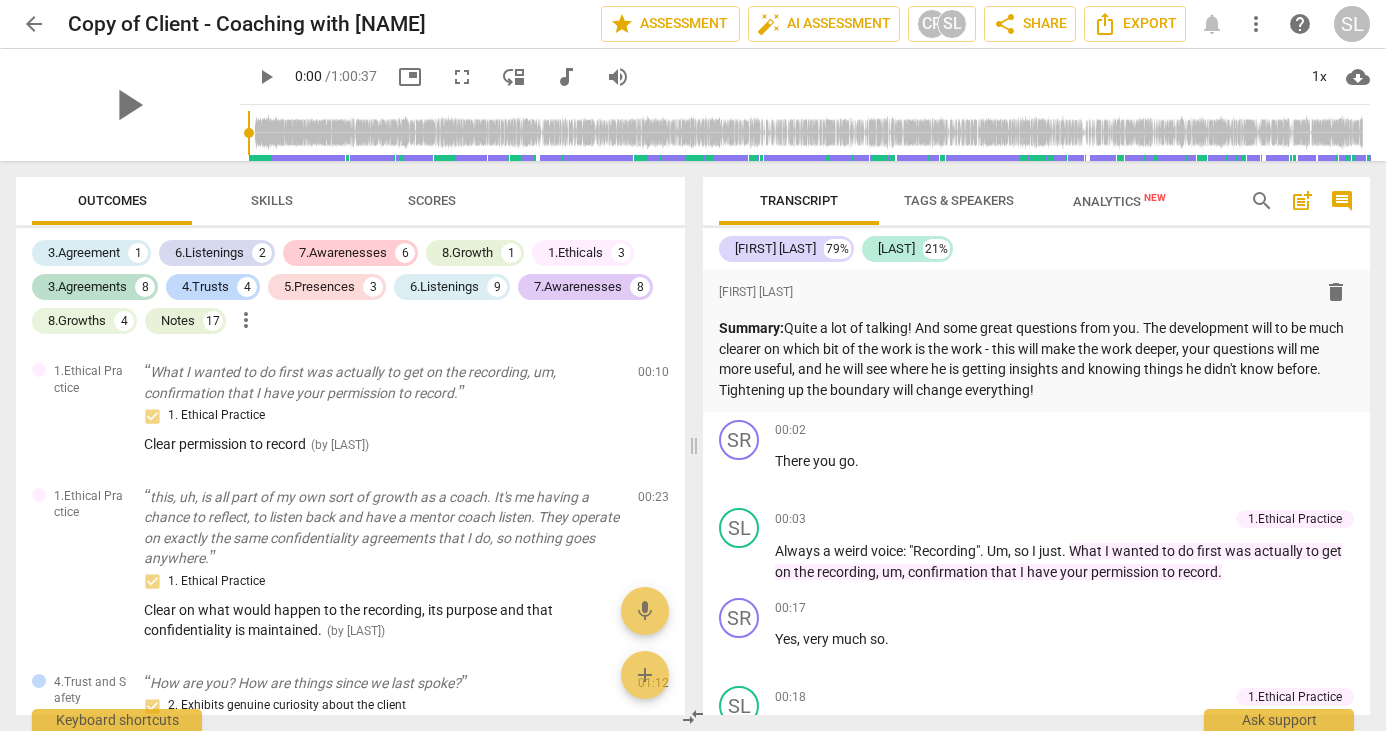 click on "Skills" at bounding box center [272, 200] 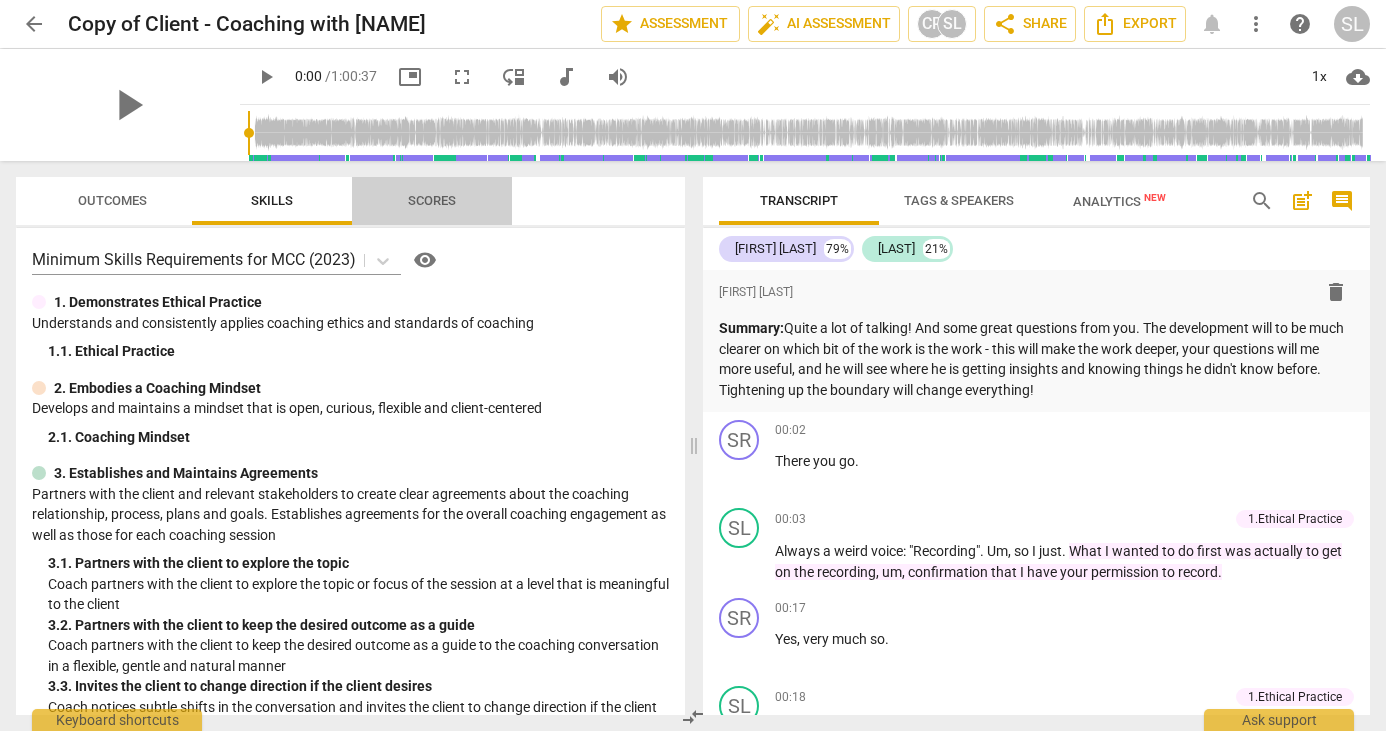 click on "Scores" at bounding box center [432, 201] 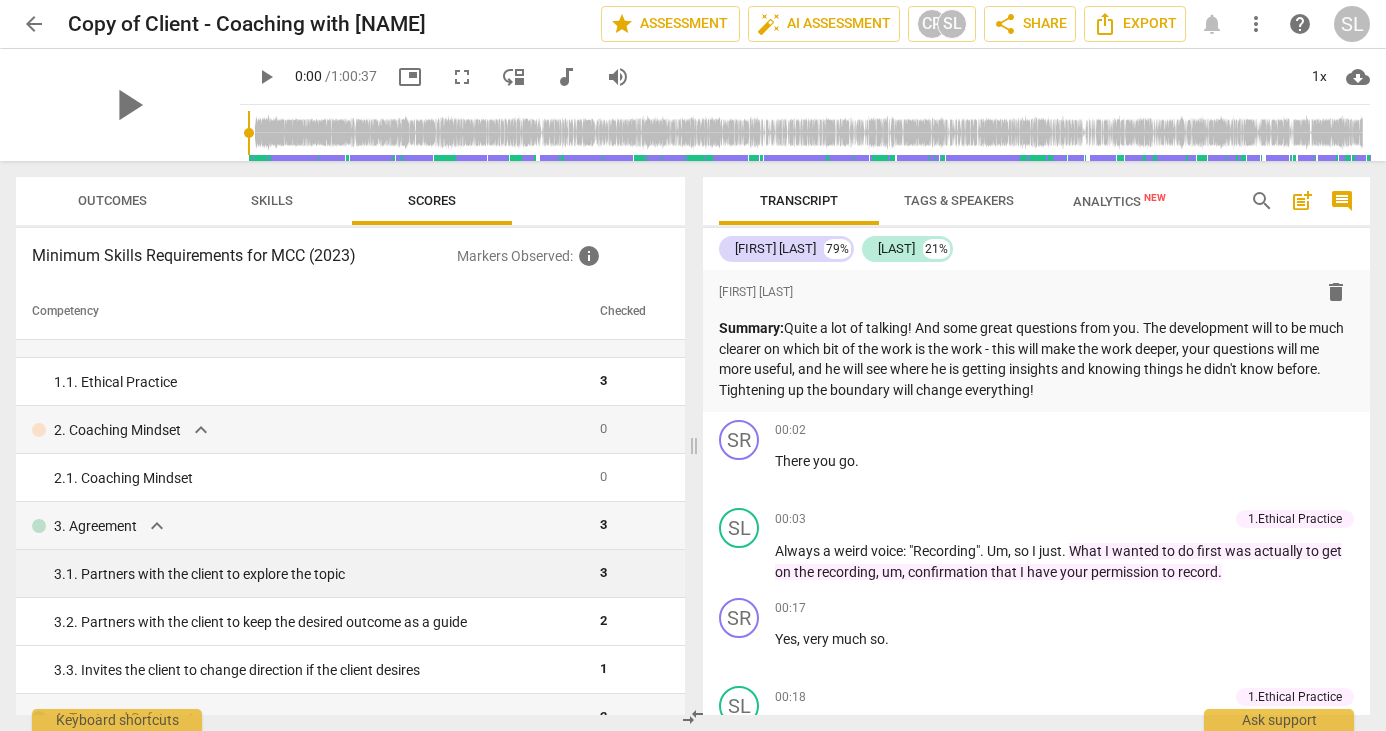 scroll, scrollTop: 0, scrollLeft: 0, axis: both 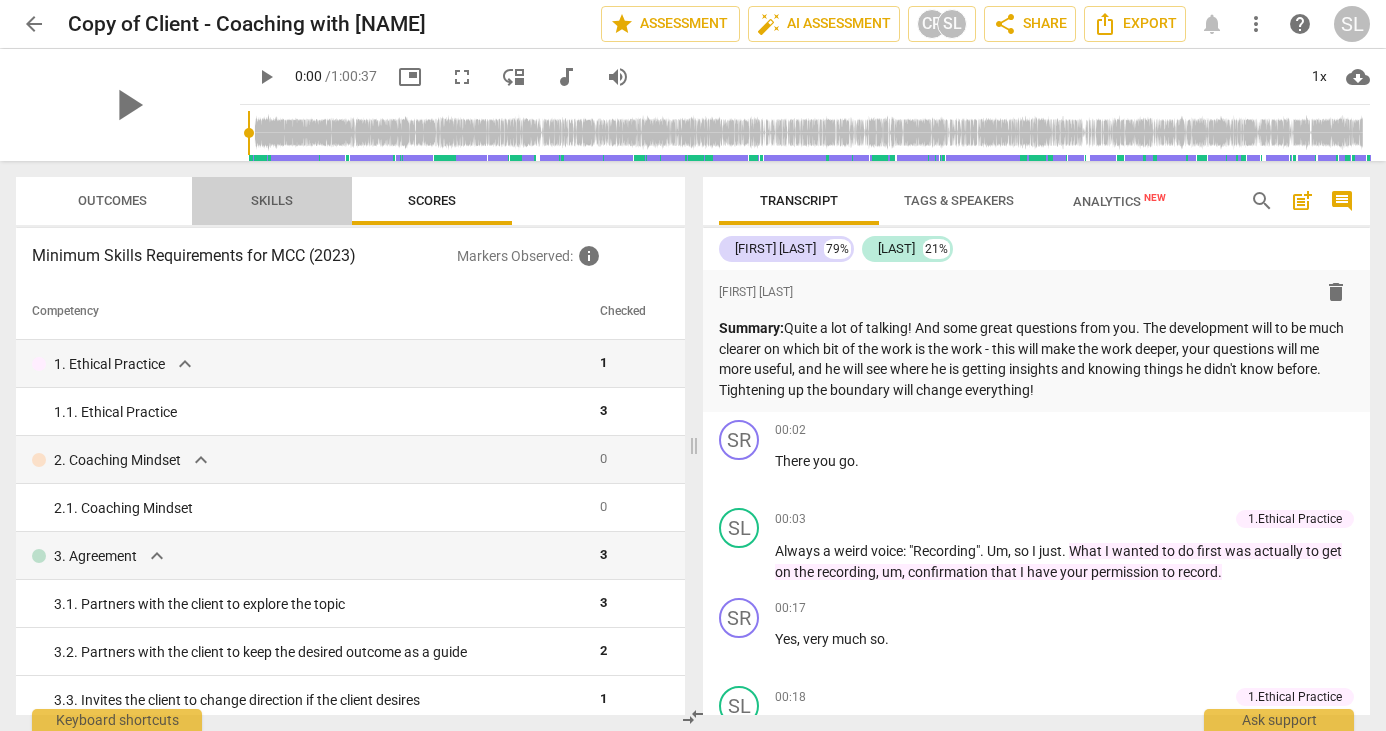 click on "Skills" at bounding box center (272, 200) 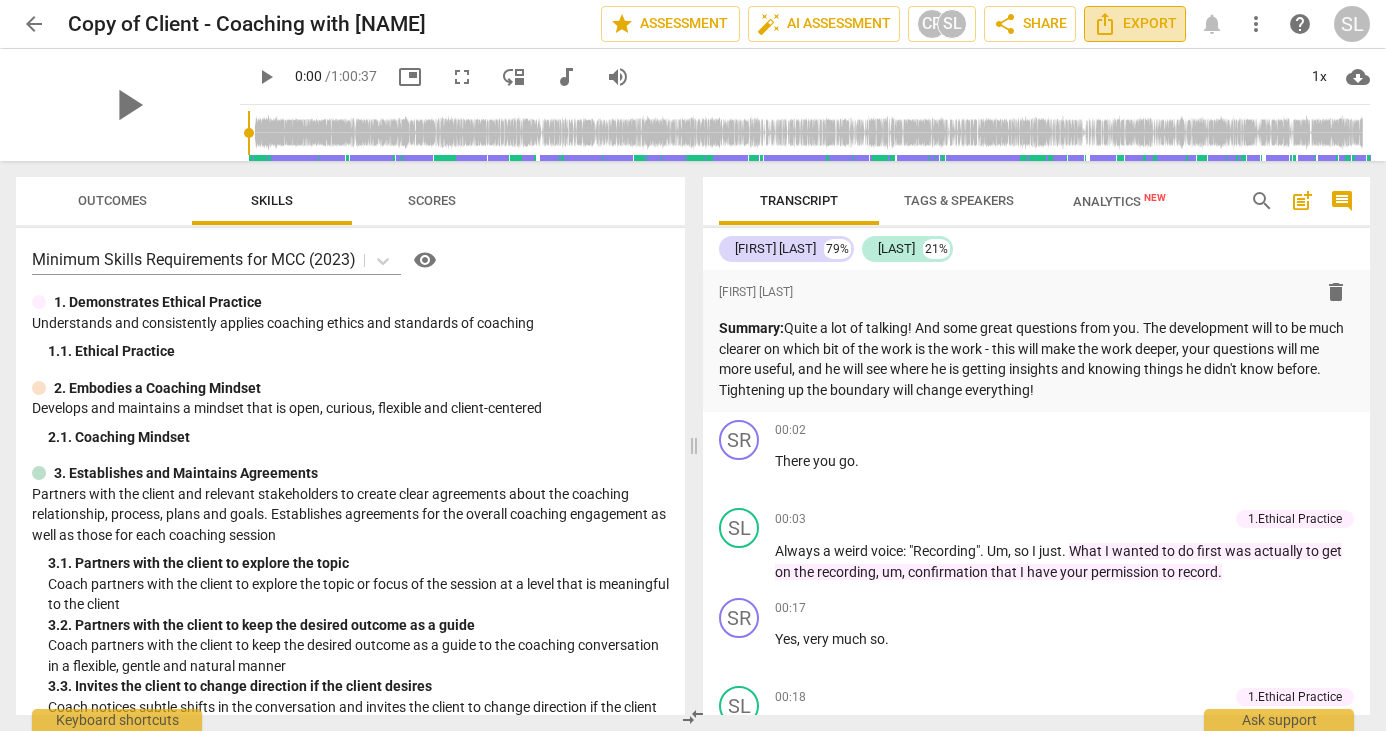 click on "Export" at bounding box center (1135, 24) 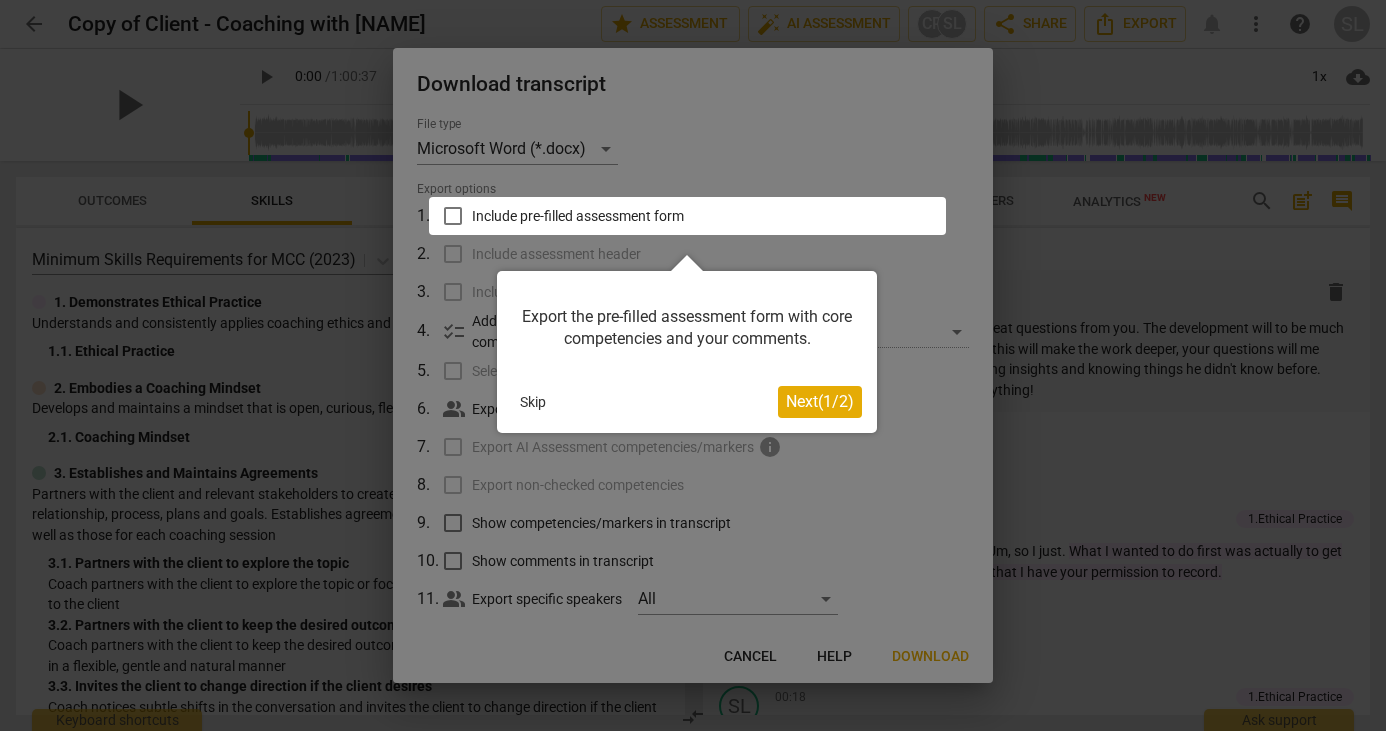 click on "Next  ( 1 / 2 )" at bounding box center (820, 401) 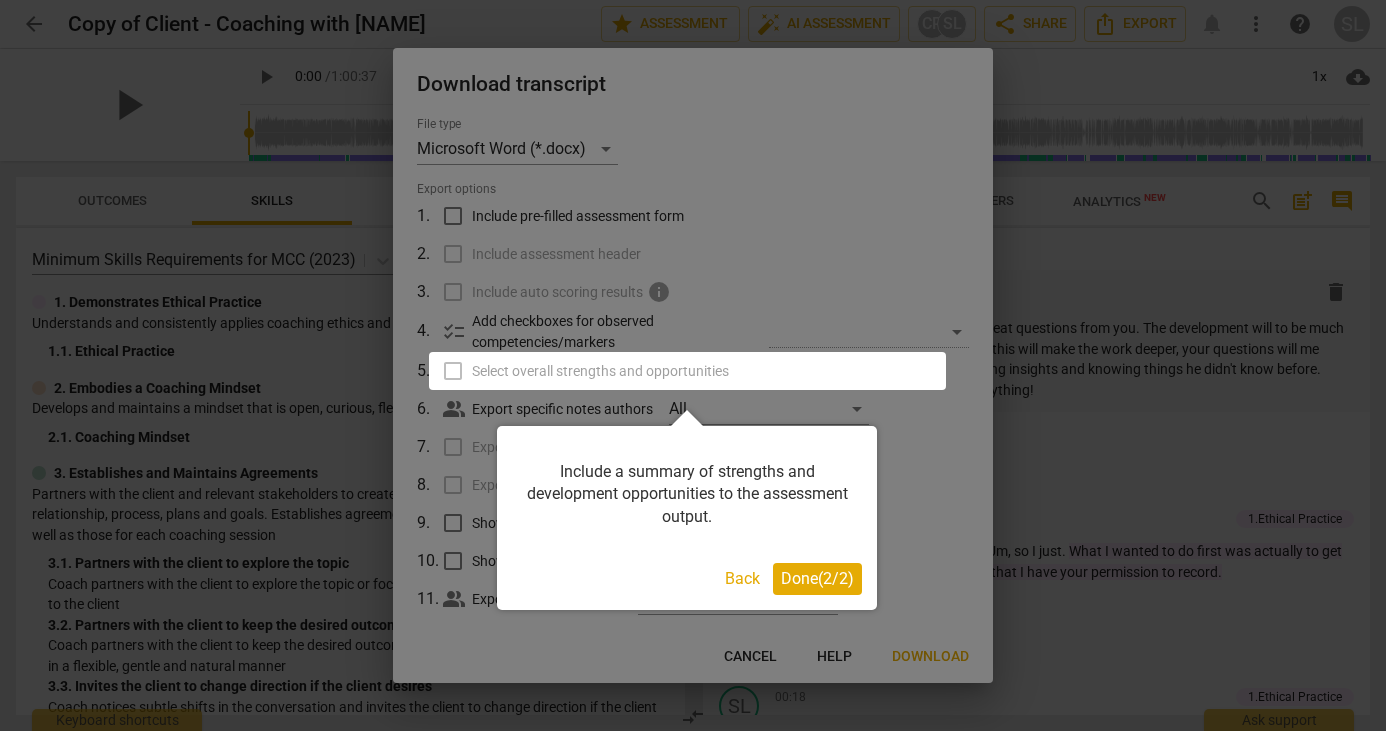click on "Done  ( 2 / 2 )" at bounding box center [817, 578] 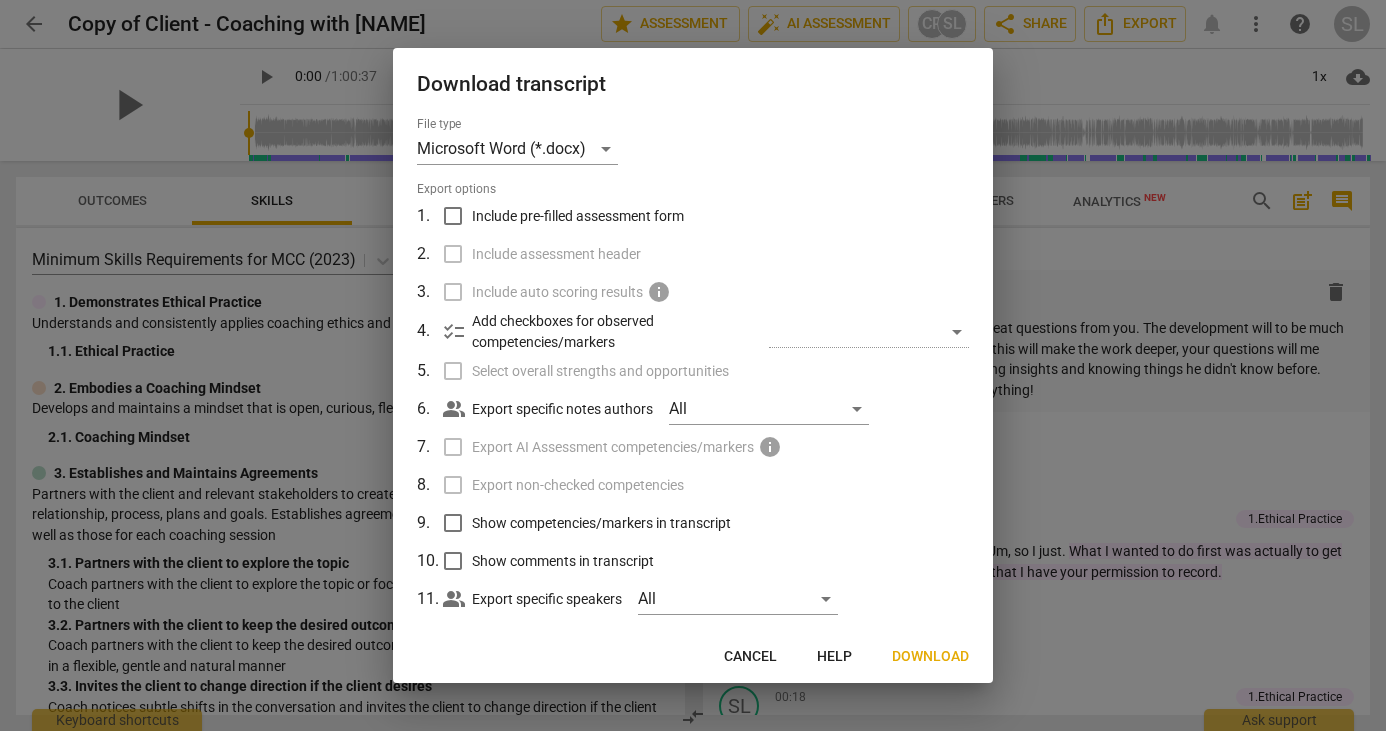 click on "Include pre-filled assessment form" at bounding box center (453, 216) 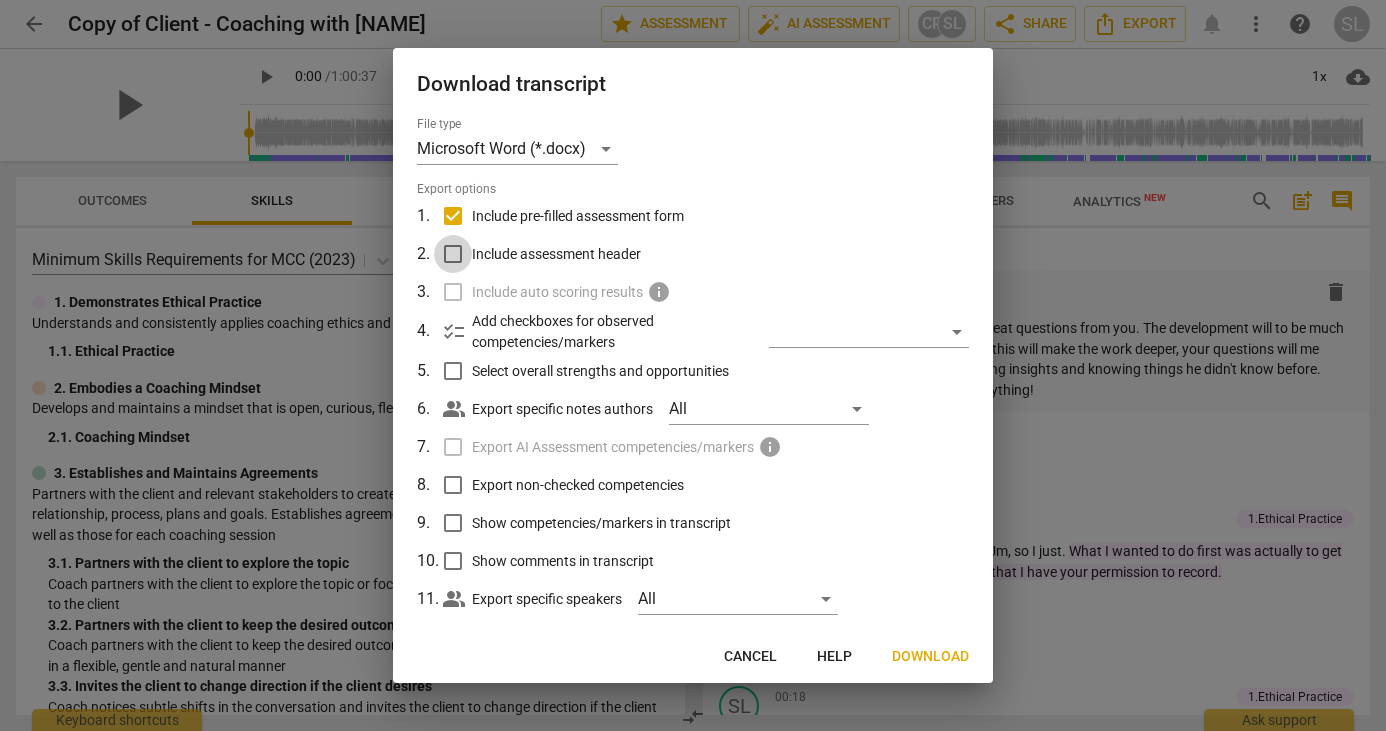 click on "Include assessment header" at bounding box center [453, 254] 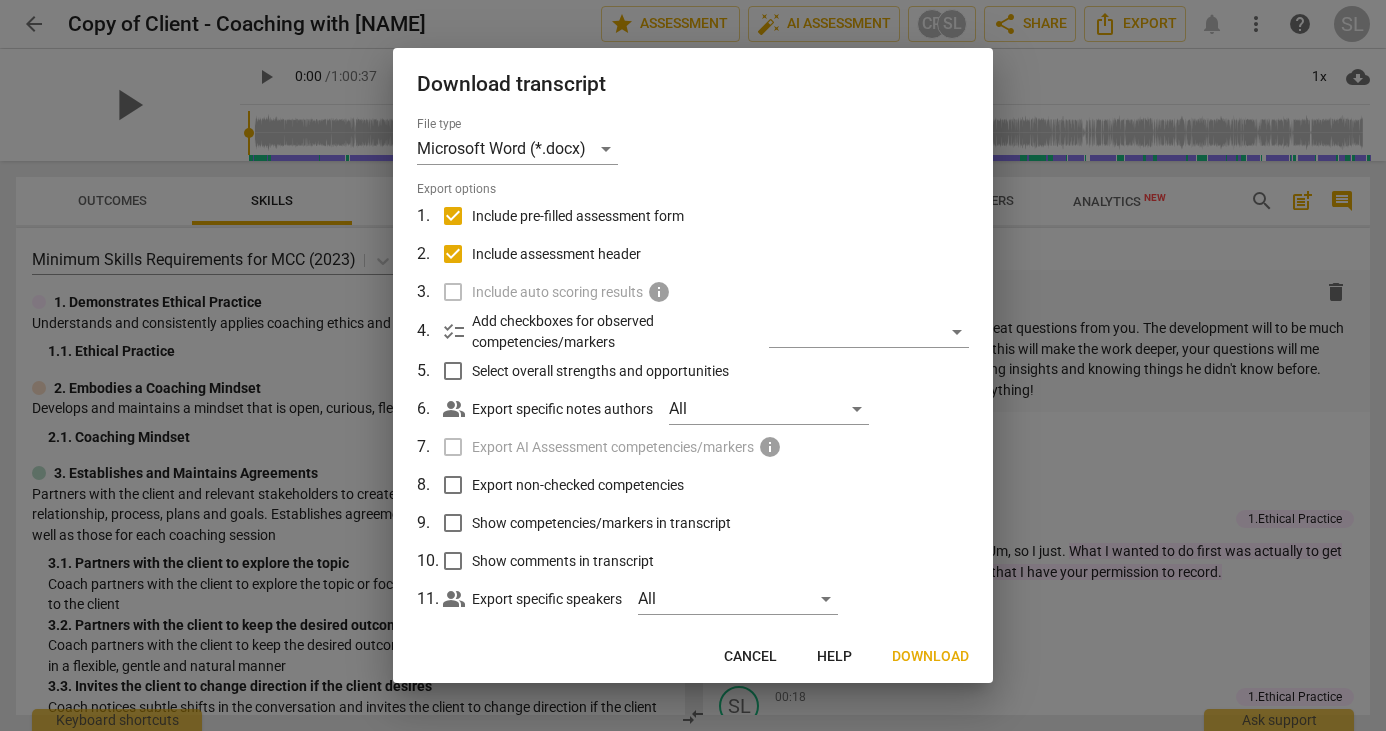 scroll, scrollTop: 27, scrollLeft: 0, axis: vertical 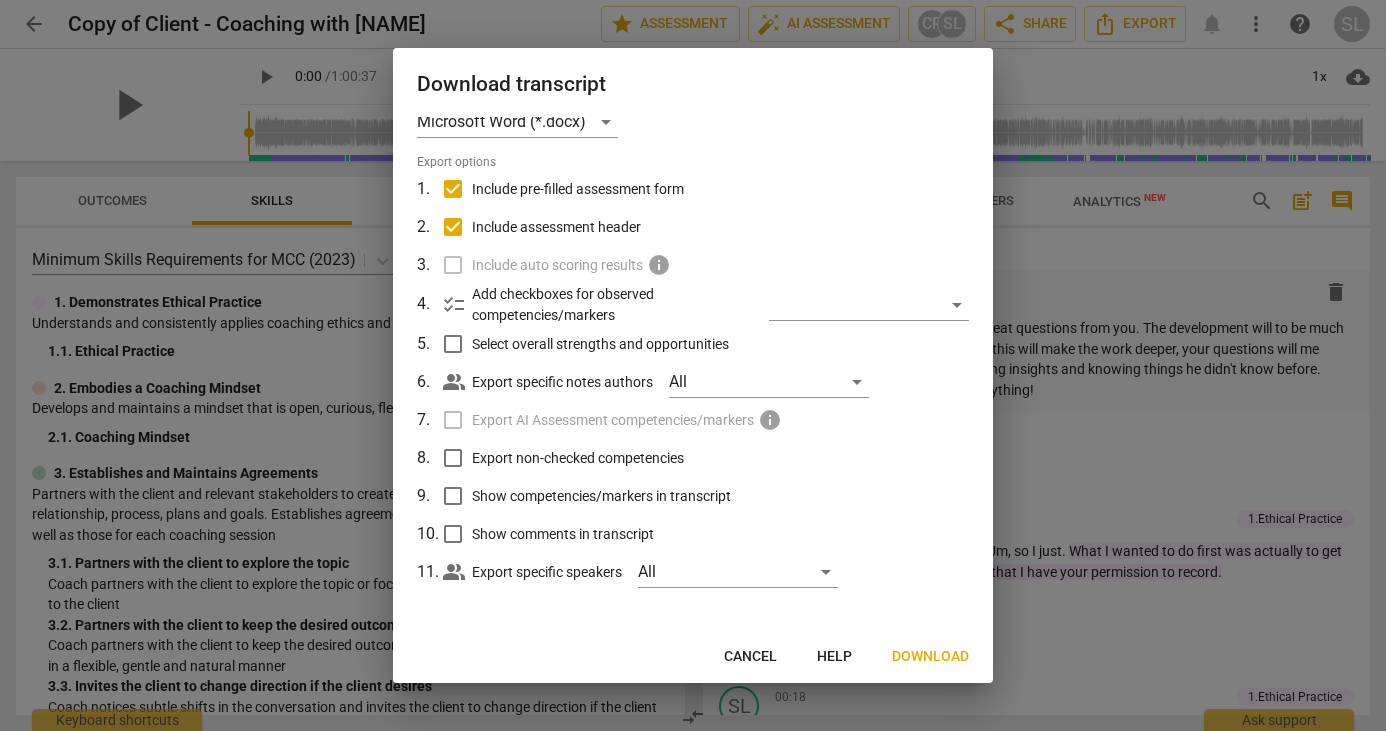 click on "Export non-checked competencies" at bounding box center [453, 458] 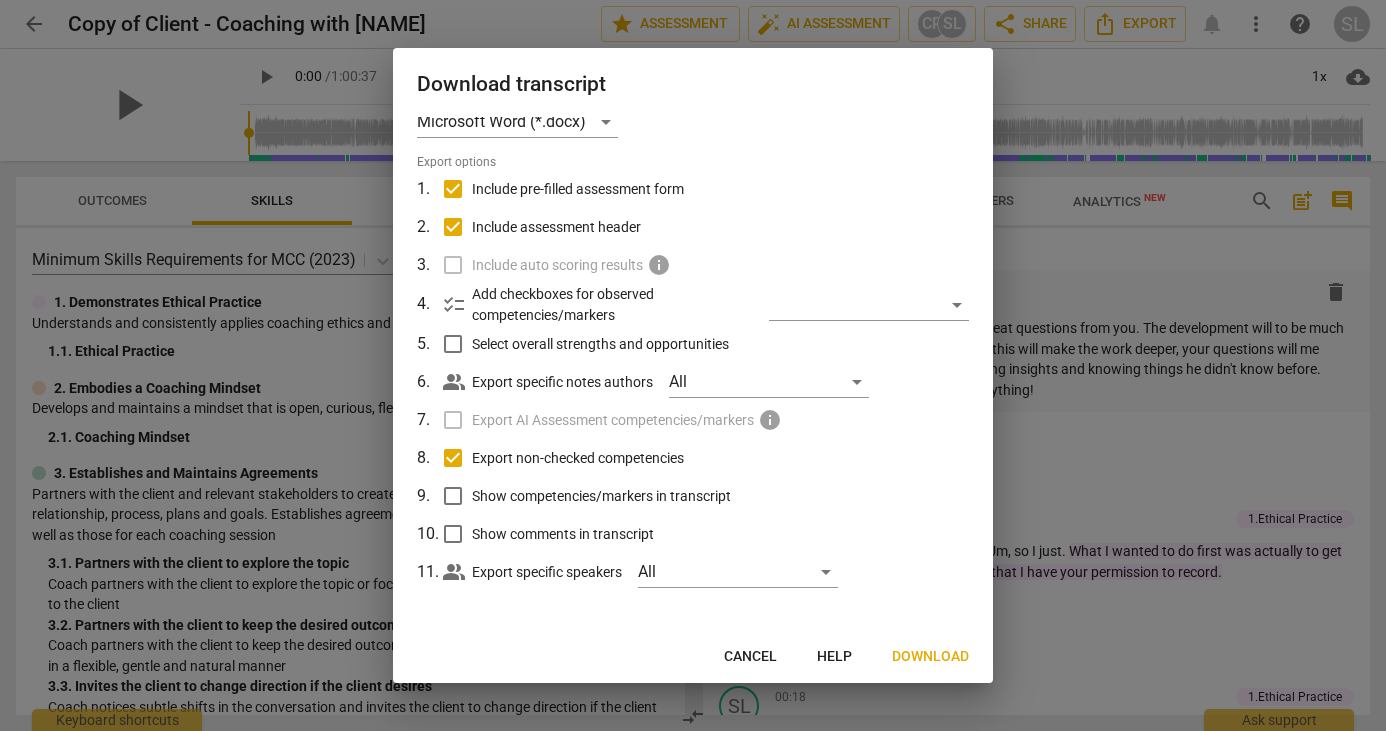 click on "Show competencies/markers in transcript" at bounding box center [453, 496] 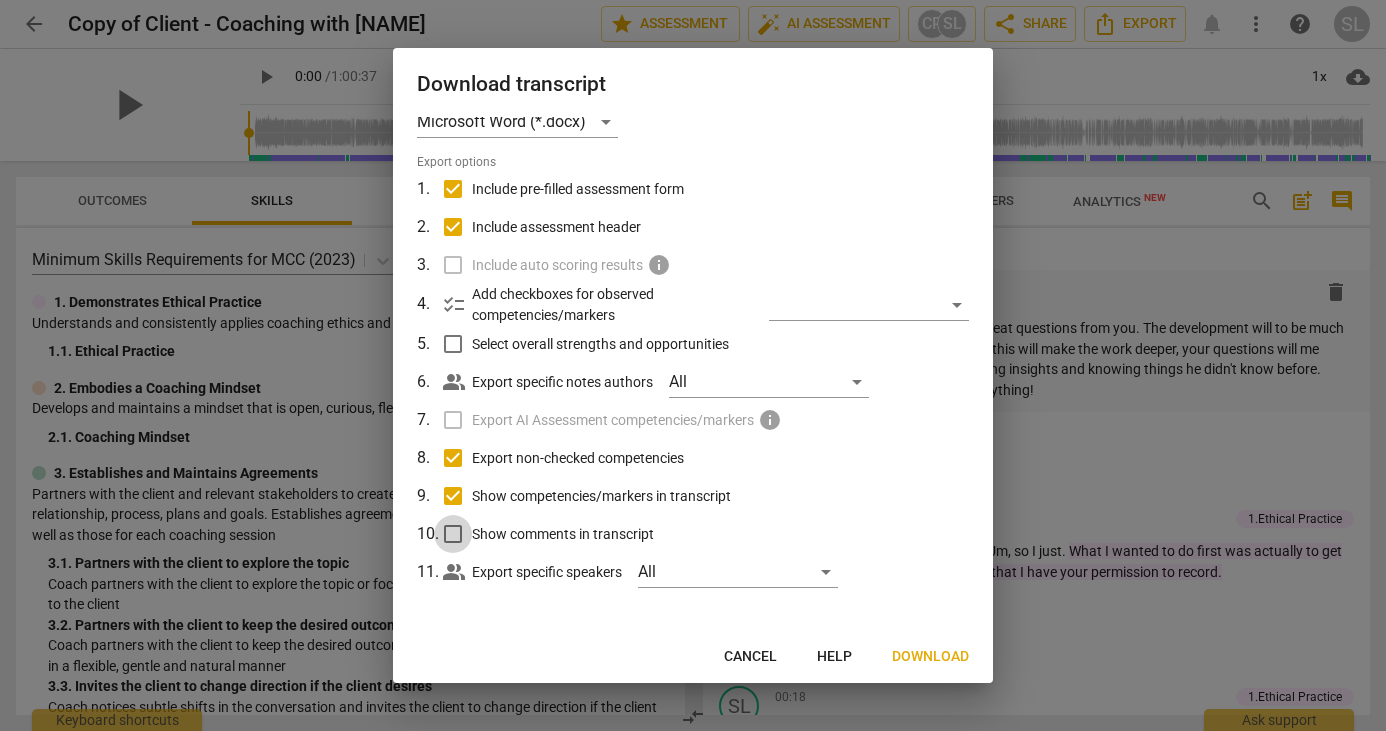 click on "Show comments in transcript" at bounding box center [453, 534] 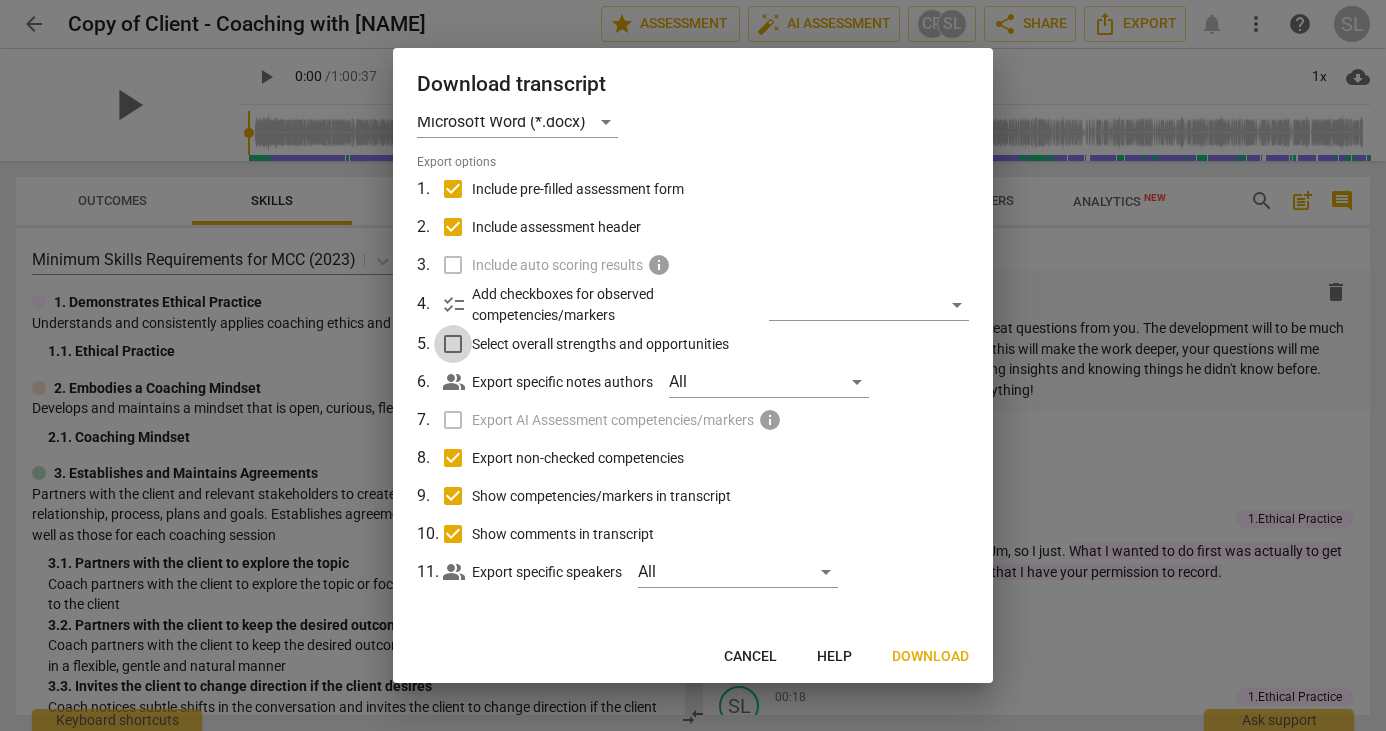 click on "Select overall strengths and opportunities" at bounding box center [453, 344] 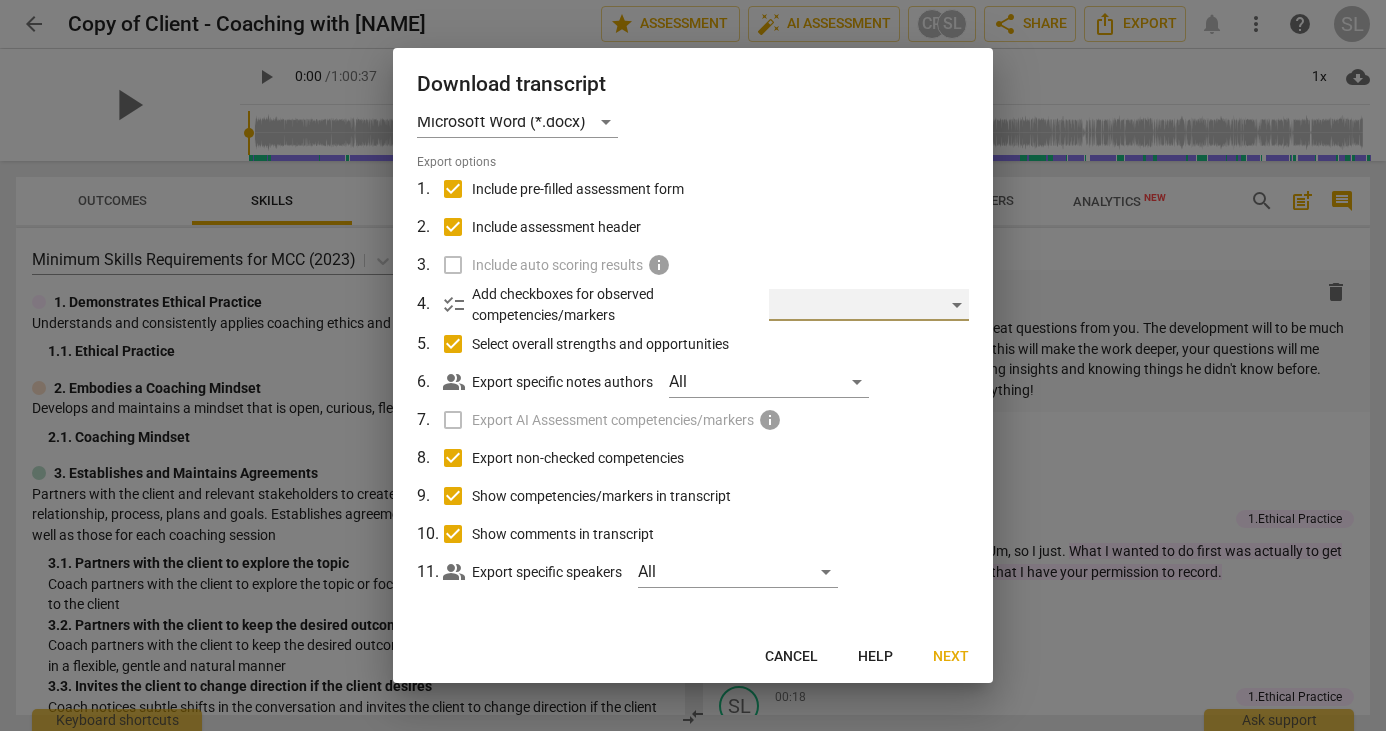 click on "​" at bounding box center [869, 305] 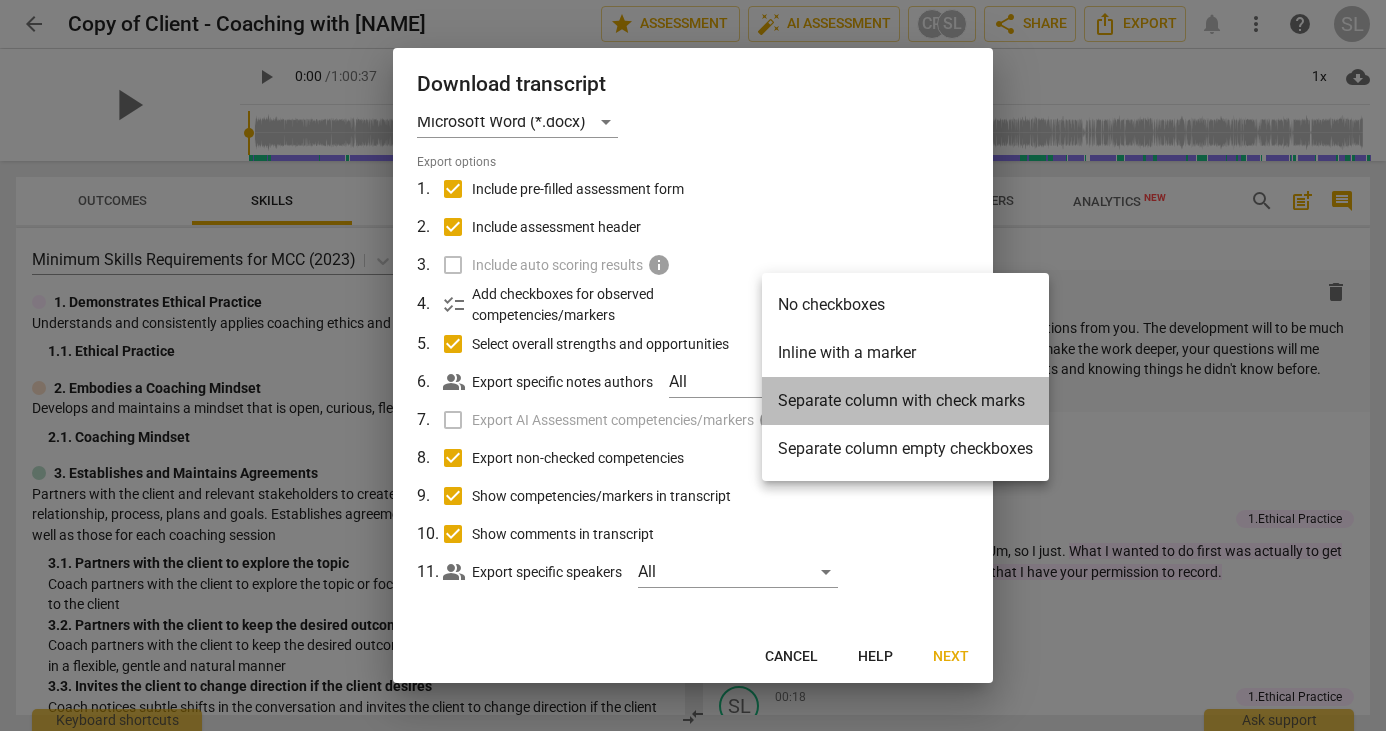 click on "Separate column with check marks" at bounding box center (905, 401) 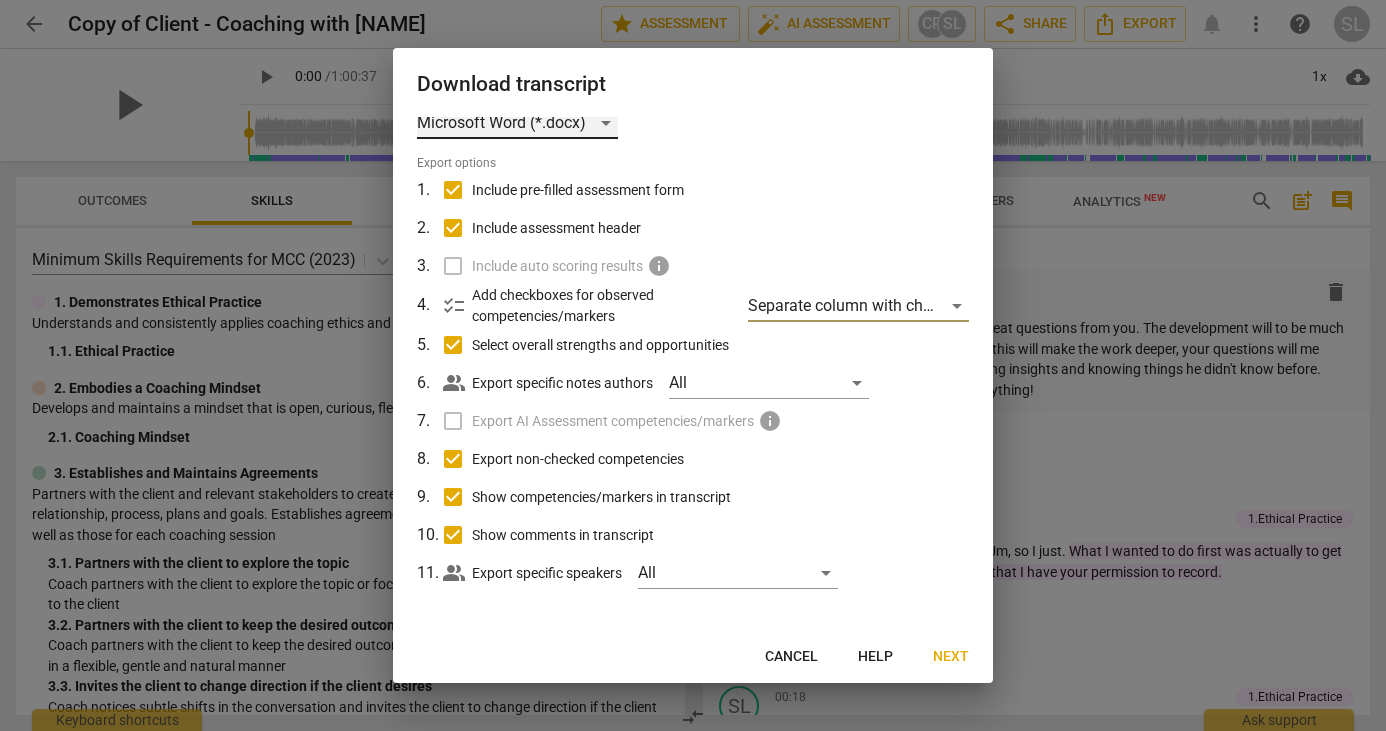 scroll, scrollTop: 27, scrollLeft: 0, axis: vertical 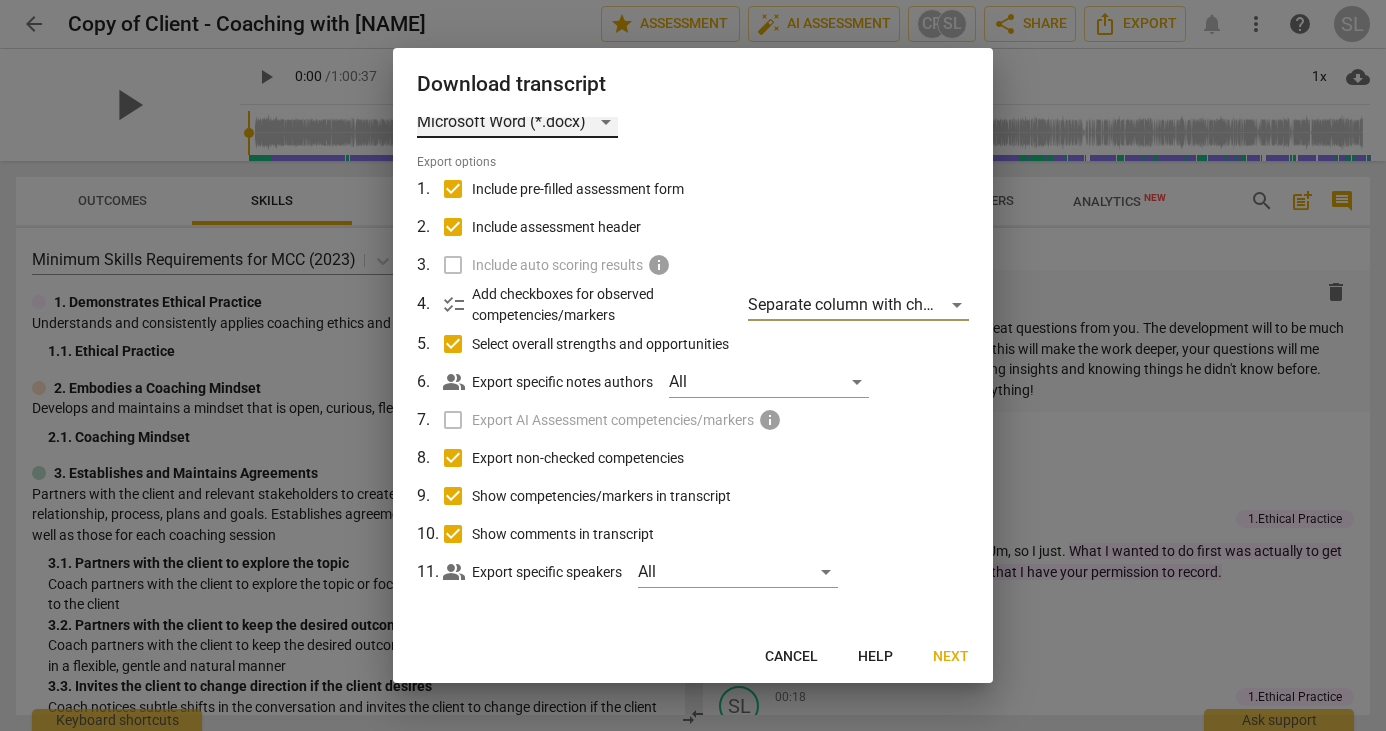 click on "Microsoft Word (*.docx)" at bounding box center [517, 122] 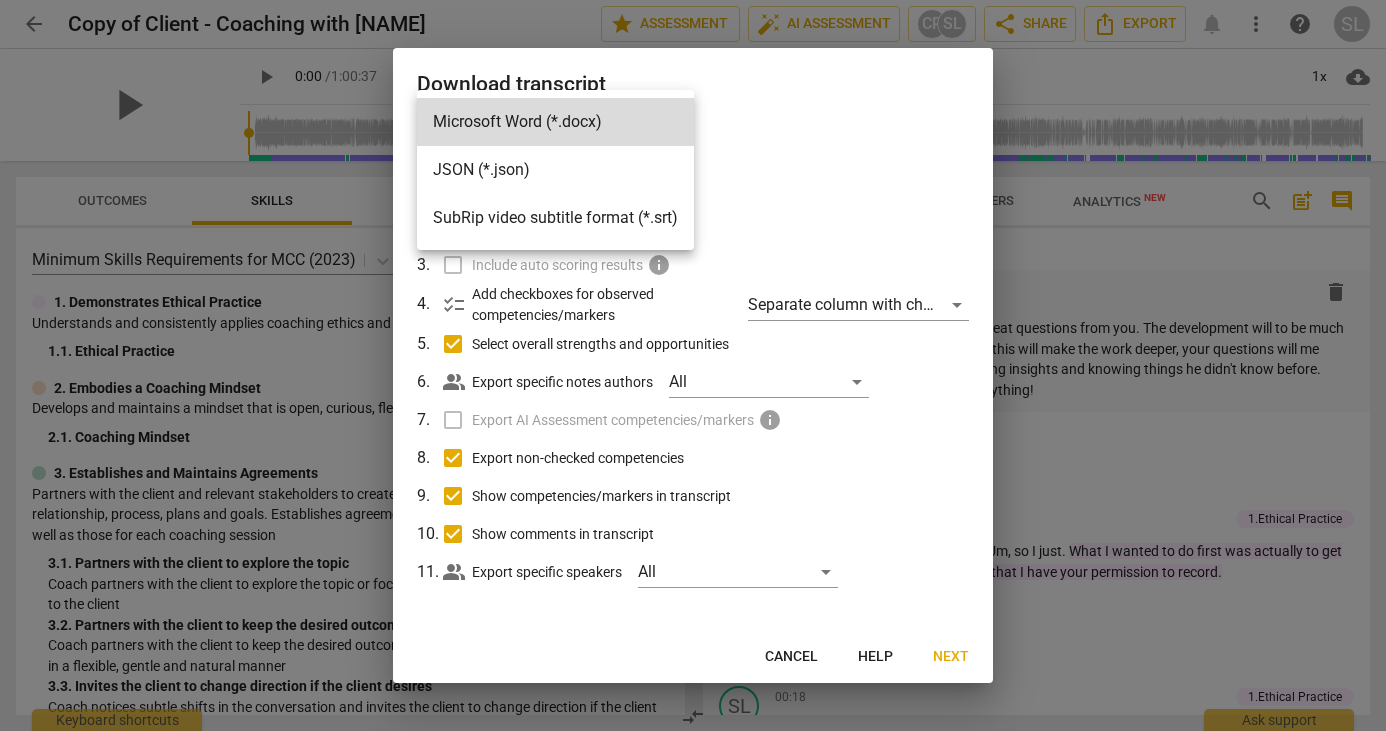 click at bounding box center [693, 365] 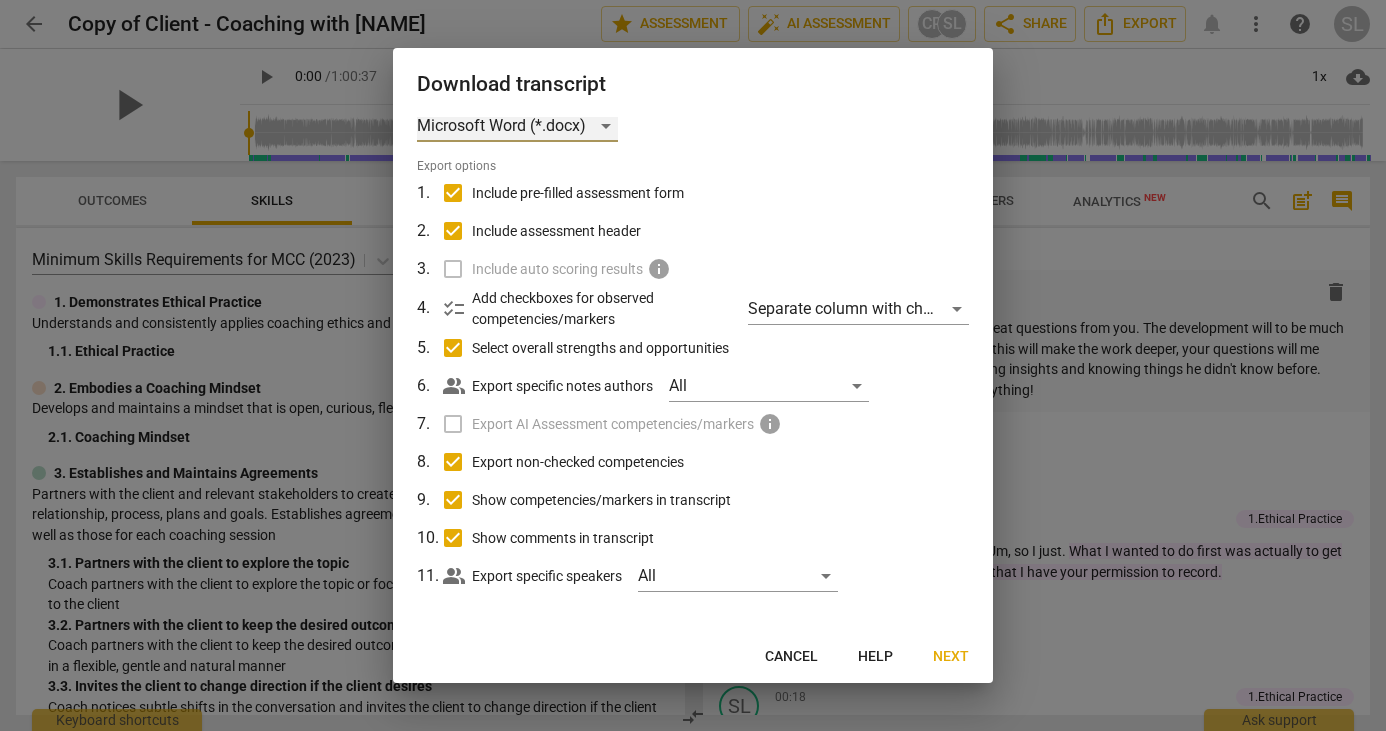 scroll, scrollTop: 27, scrollLeft: 0, axis: vertical 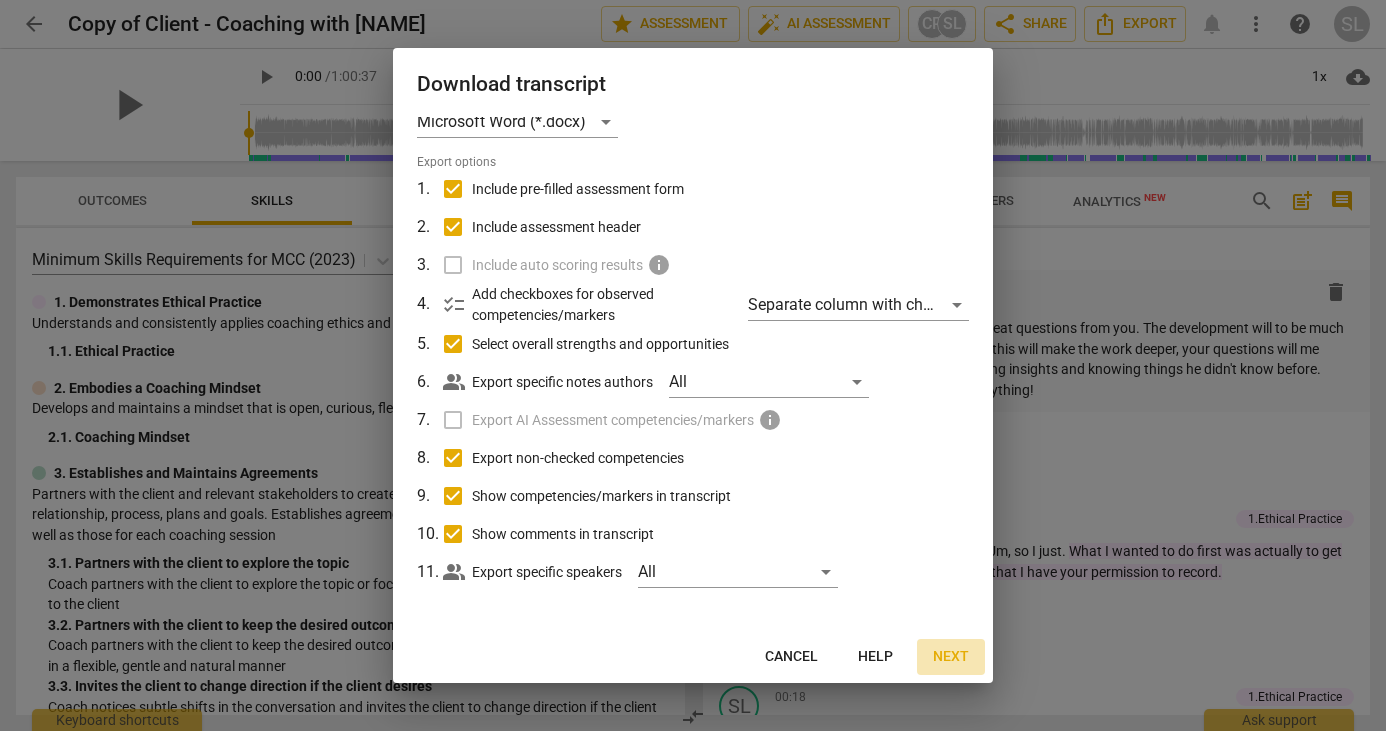 click on "Next" at bounding box center [951, 657] 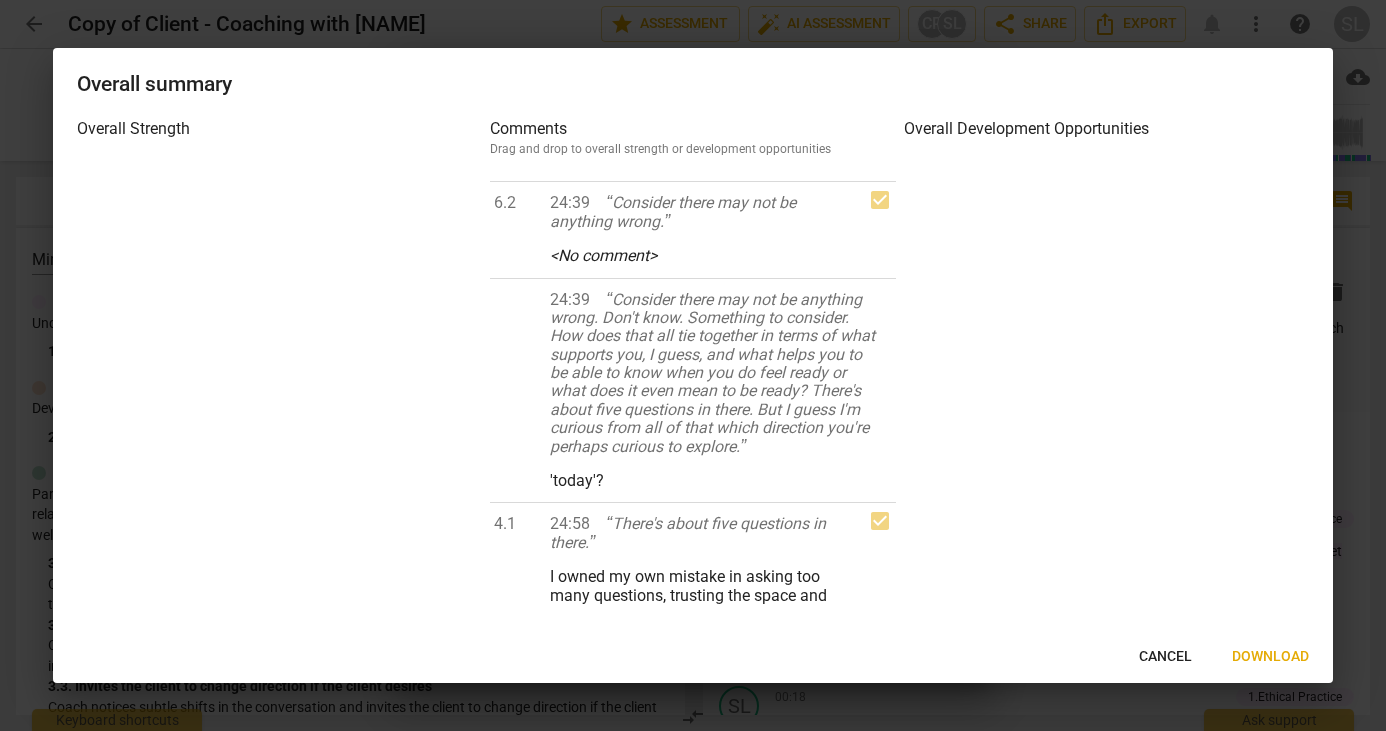 scroll, scrollTop: 6666, scrollLeft: 0, axis: vertical 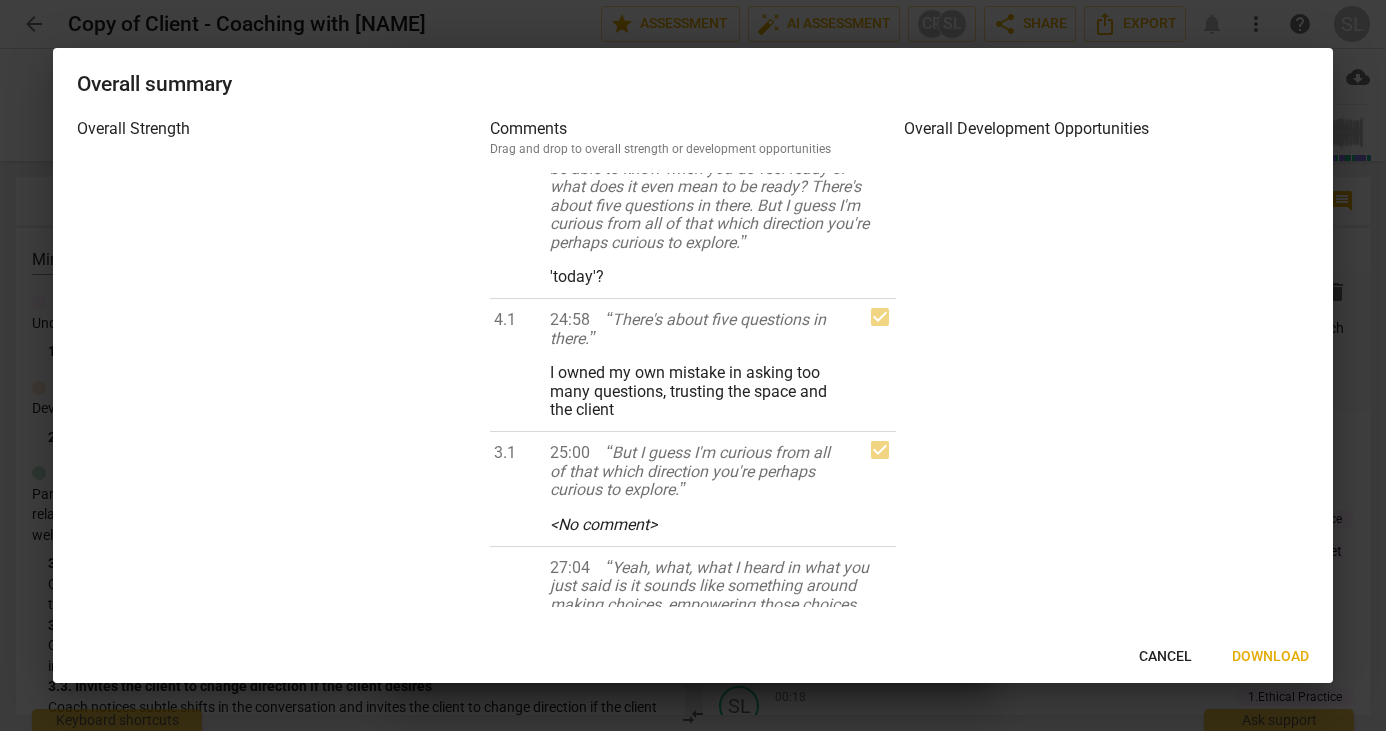 click on "Cancel" at bounding box center [1165, 657] 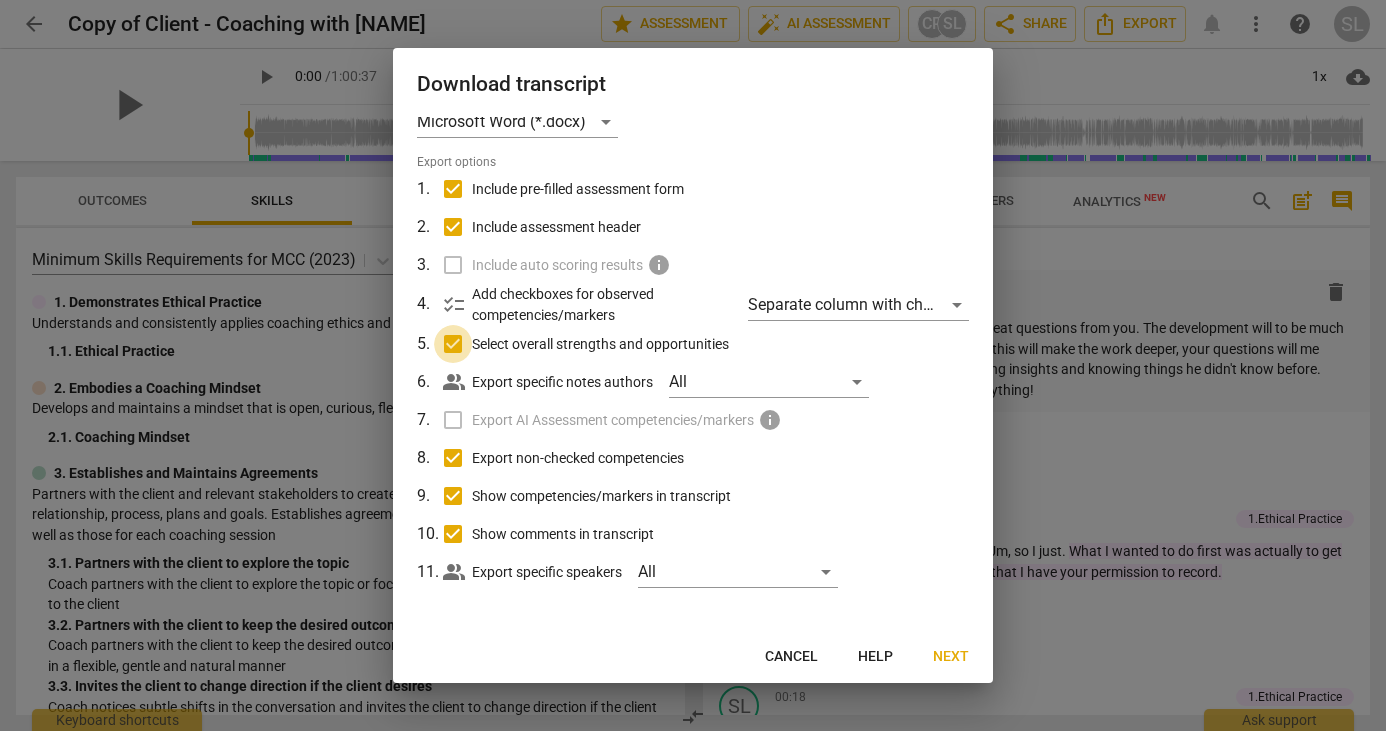 click on "Select overall strengths and opportunities" at bounding box center (453, 344) 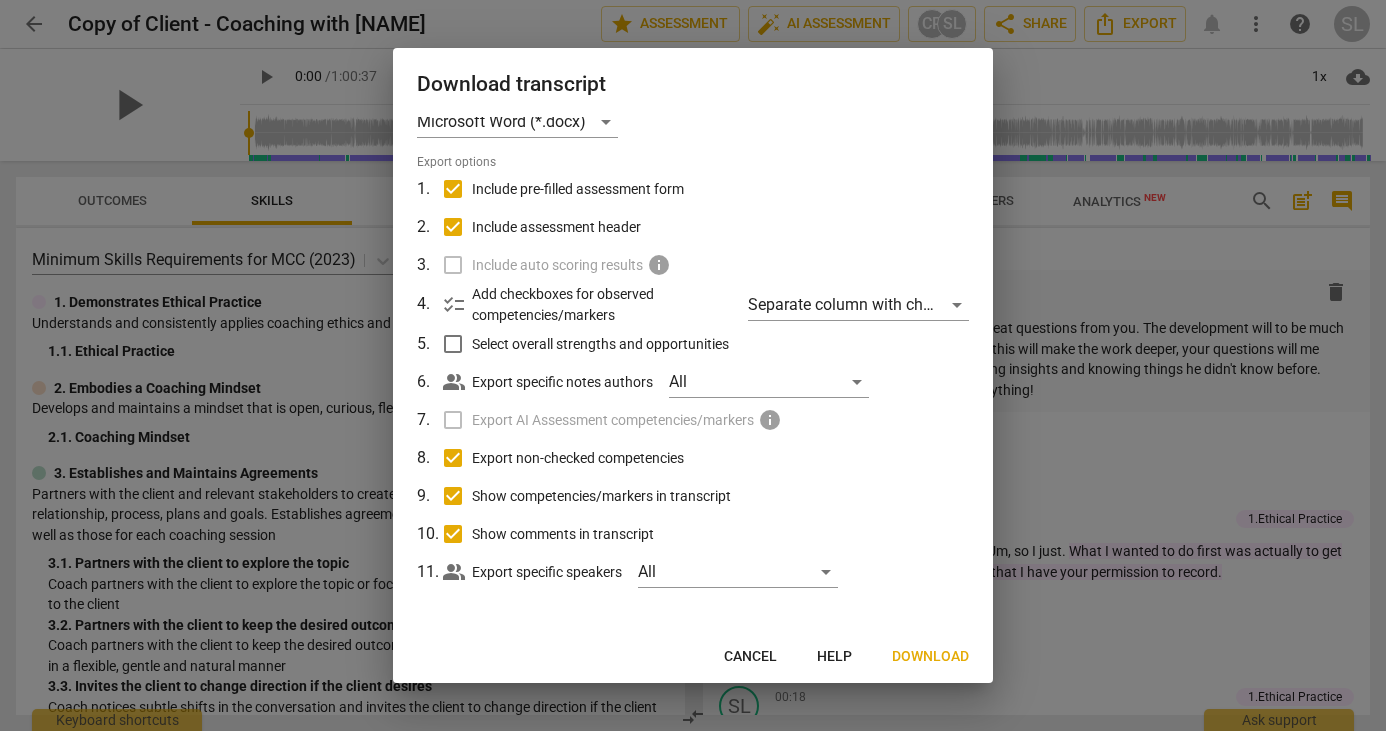 click on "Download transcript File type Microsoft Word (*.docx) Export options 1 . Include pre-filled assessment form 2 . Include assessment header 3 . Include auto scoring results info 4 . checklist Add checkboxes for observed competencies/markers Separate column with check marks 5 . Select overall strengths and opportunities 6 . people_alt Export specific notes authors All 7 . Export AI Assessment competencies/markers info 8 . Export non-checked competencies 9 . Show competencies/markers in transcript 10 . Show comments in transcript 11 . people_alt Export specific speakers All Cancel Help Download" at bounding box center (693, 365) 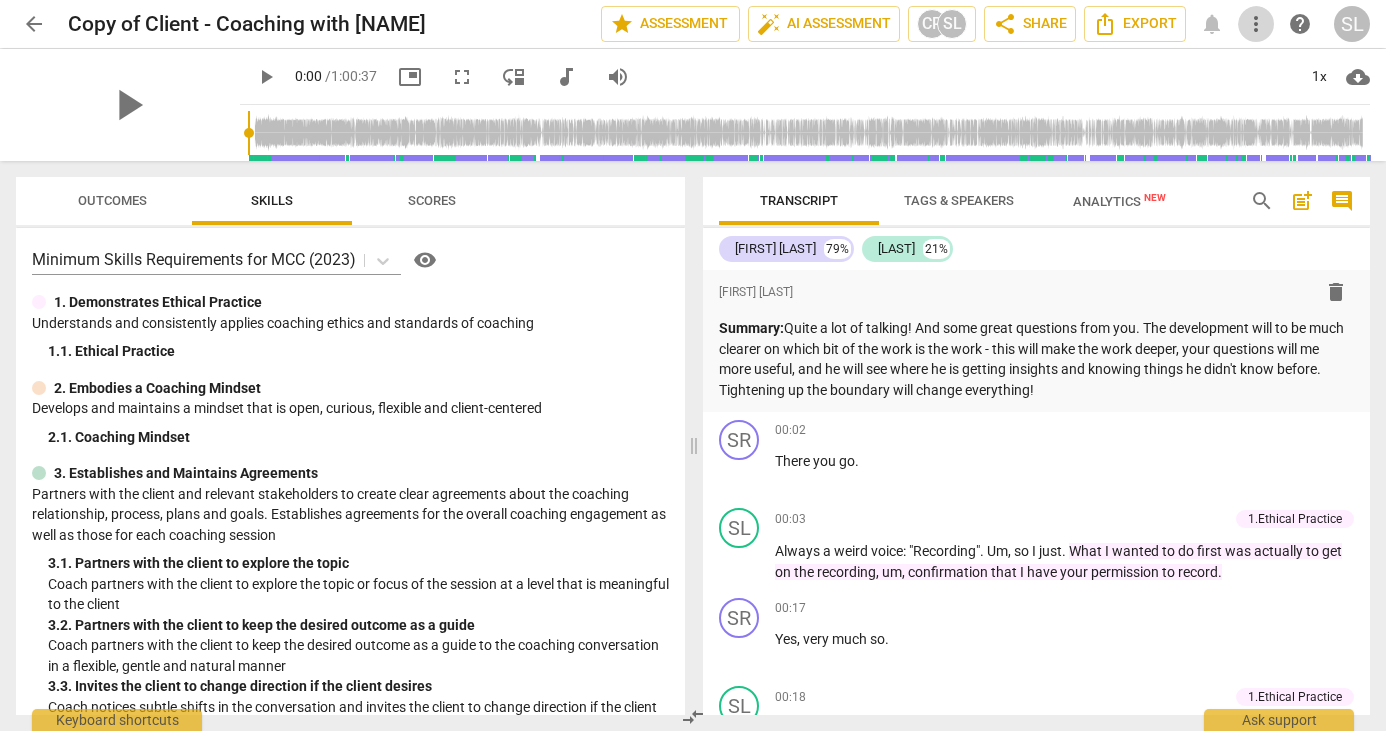 click on "more_vert" at bounding box center [1256, 24] 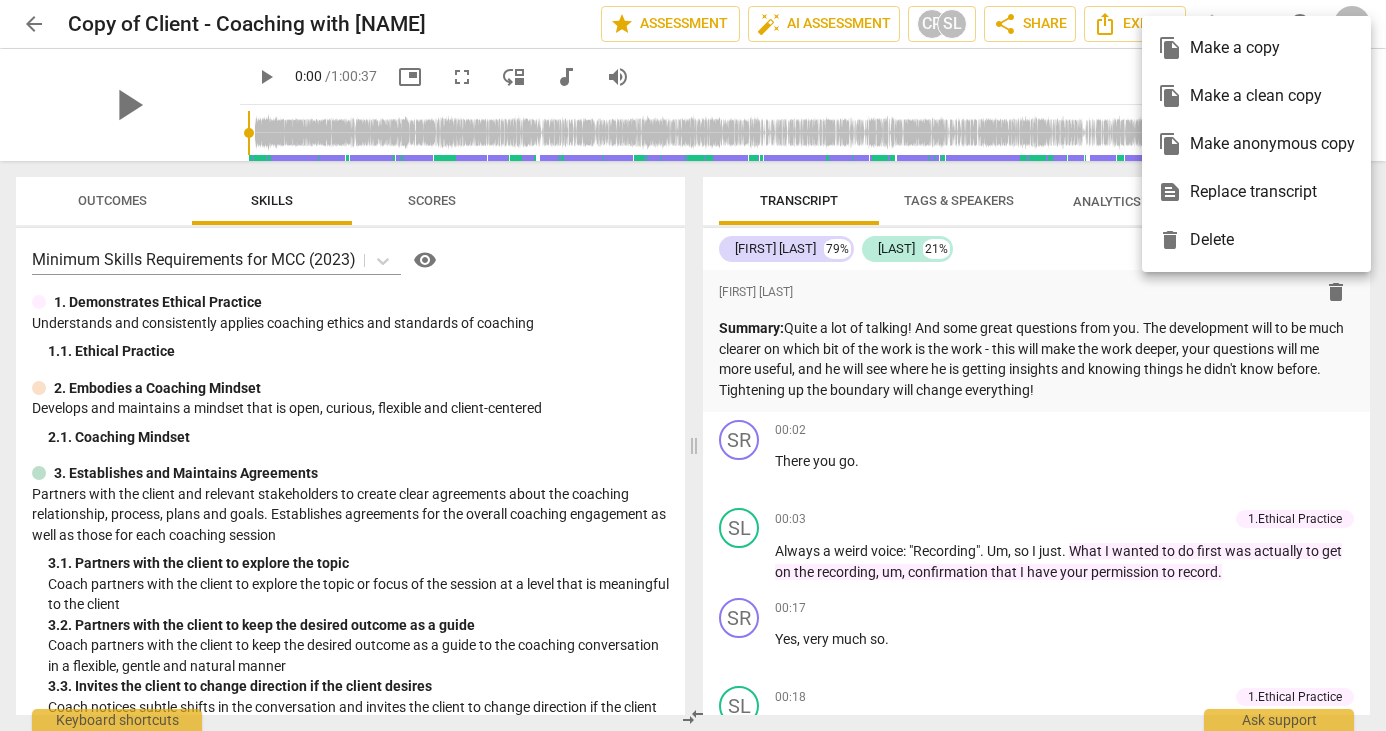 click at bounding box center (693, 365) 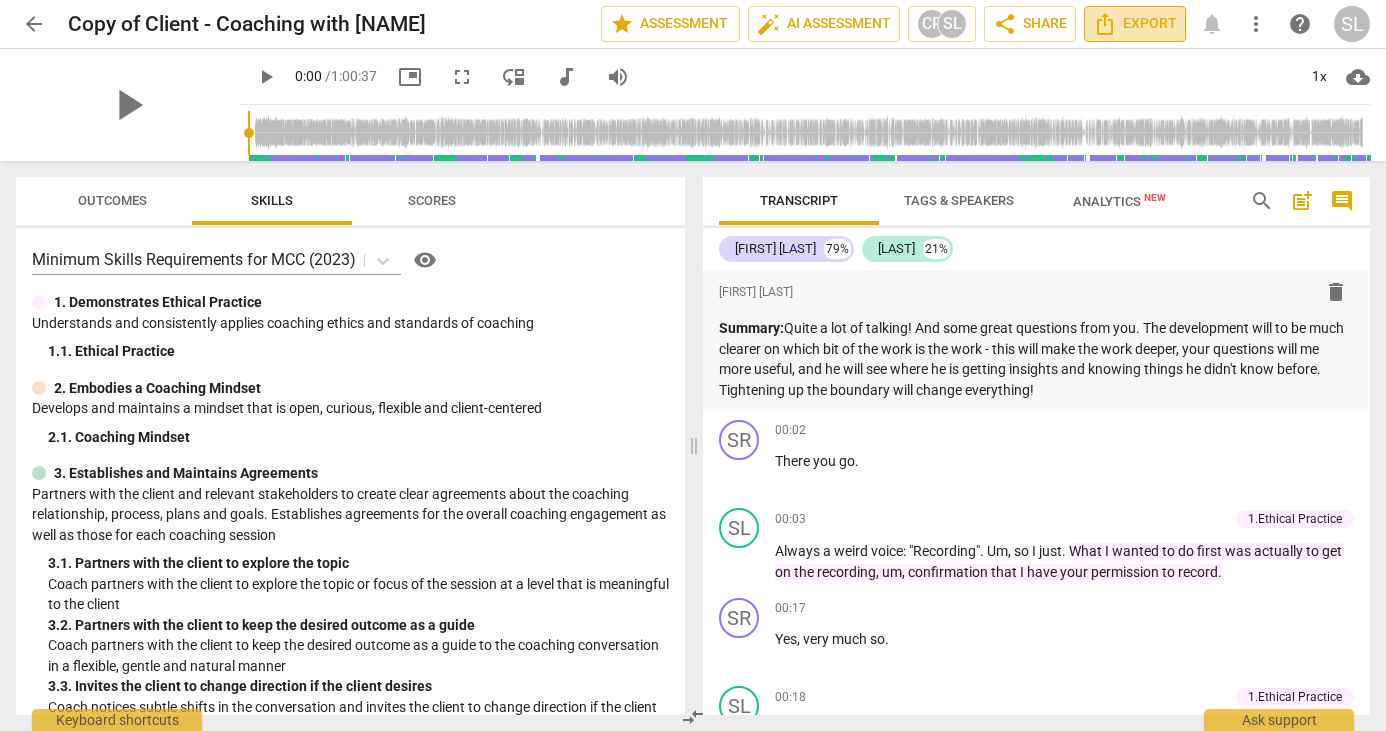 click 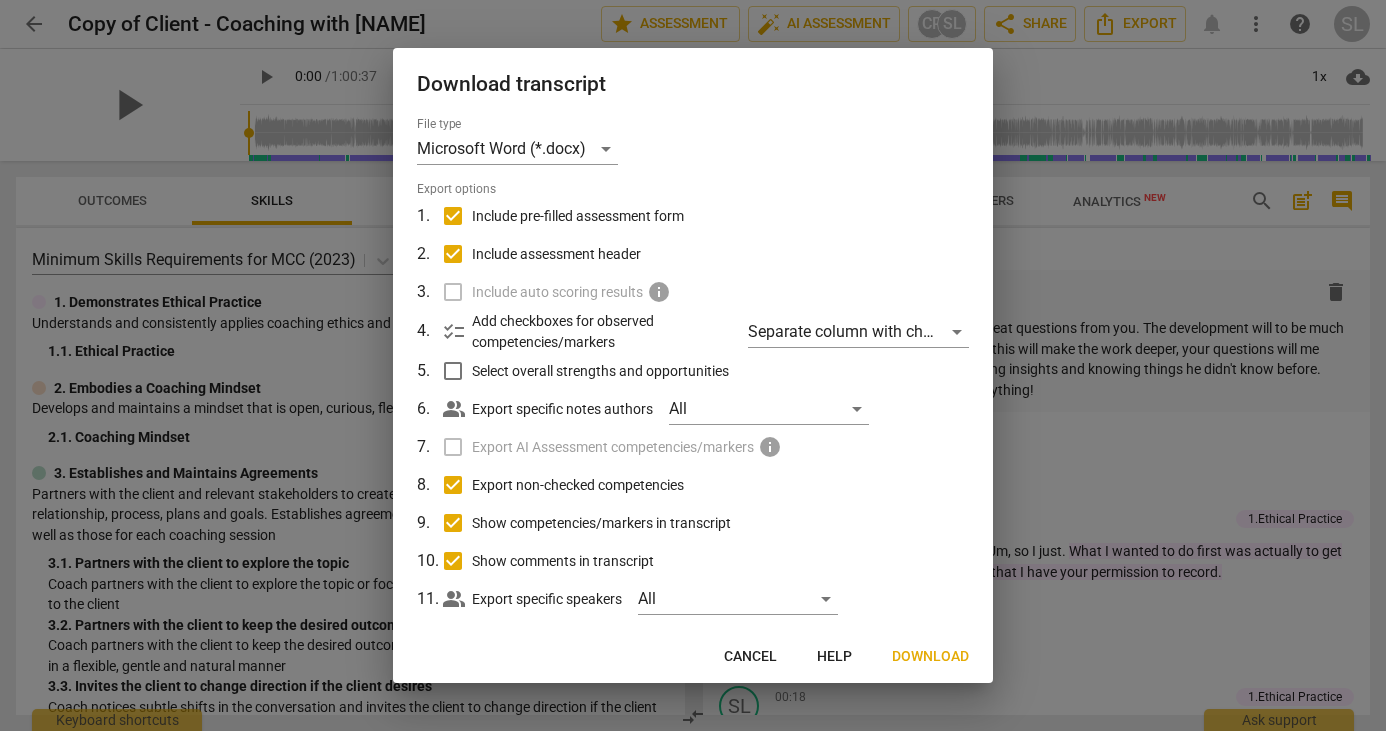 scroll, scrollTop: 27, scrollLeft: 0, axis: vertical 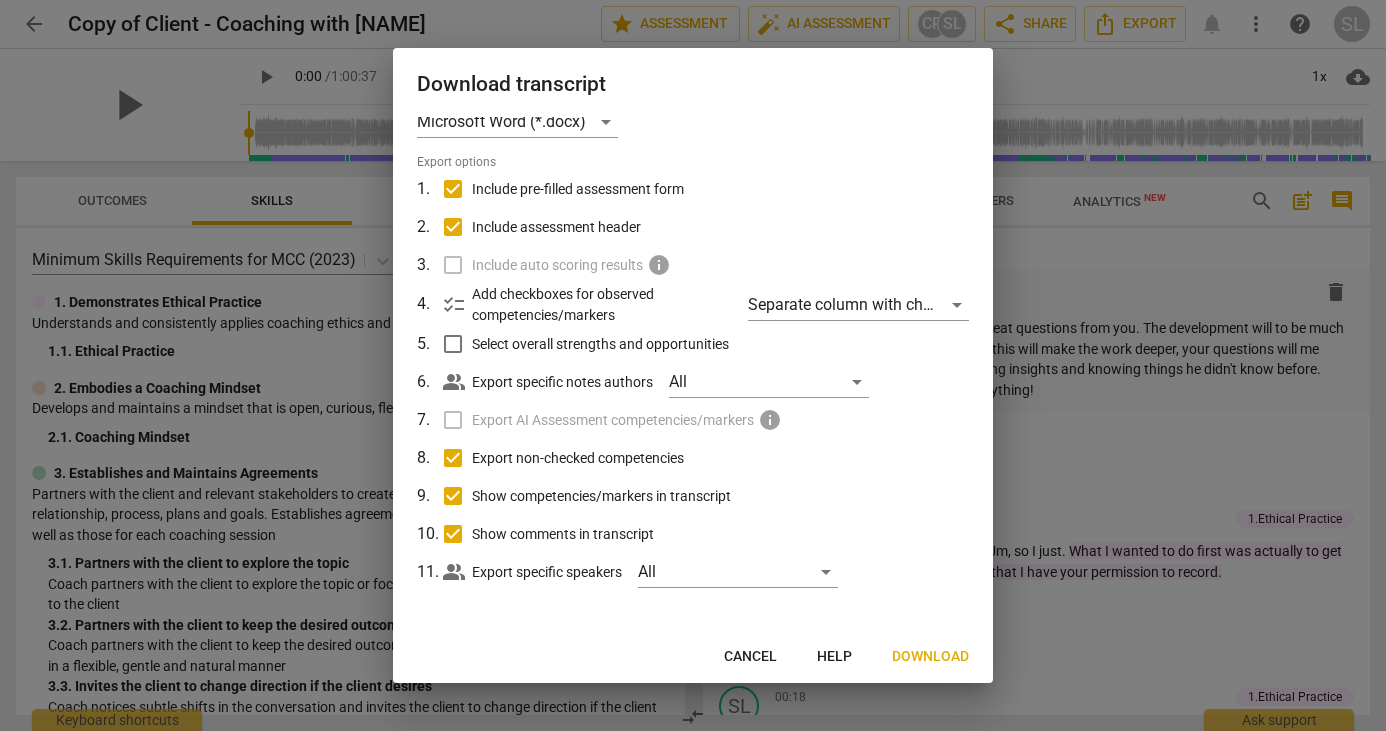 click on "Download" at bounding box center [930, 657] 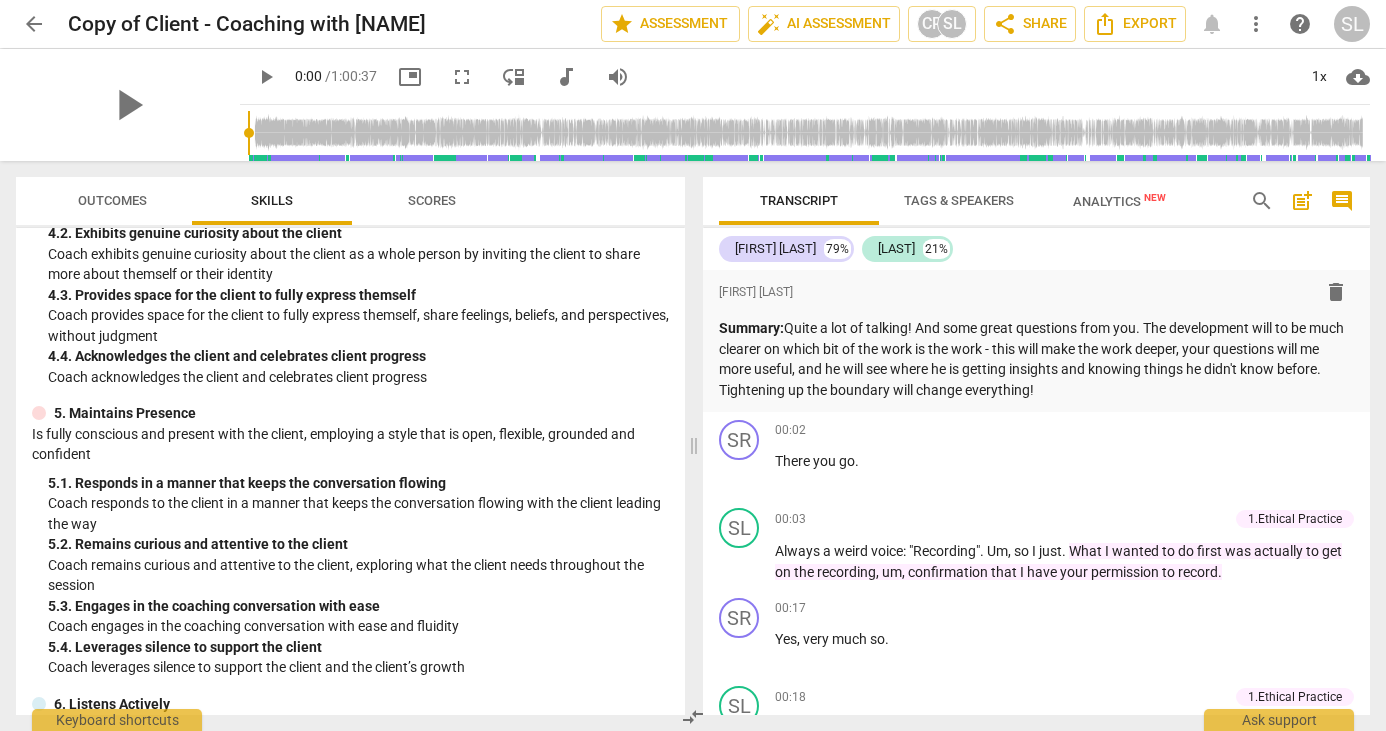 scroll, scrollTop: 833, scrollLeft: 0, axis: vertical 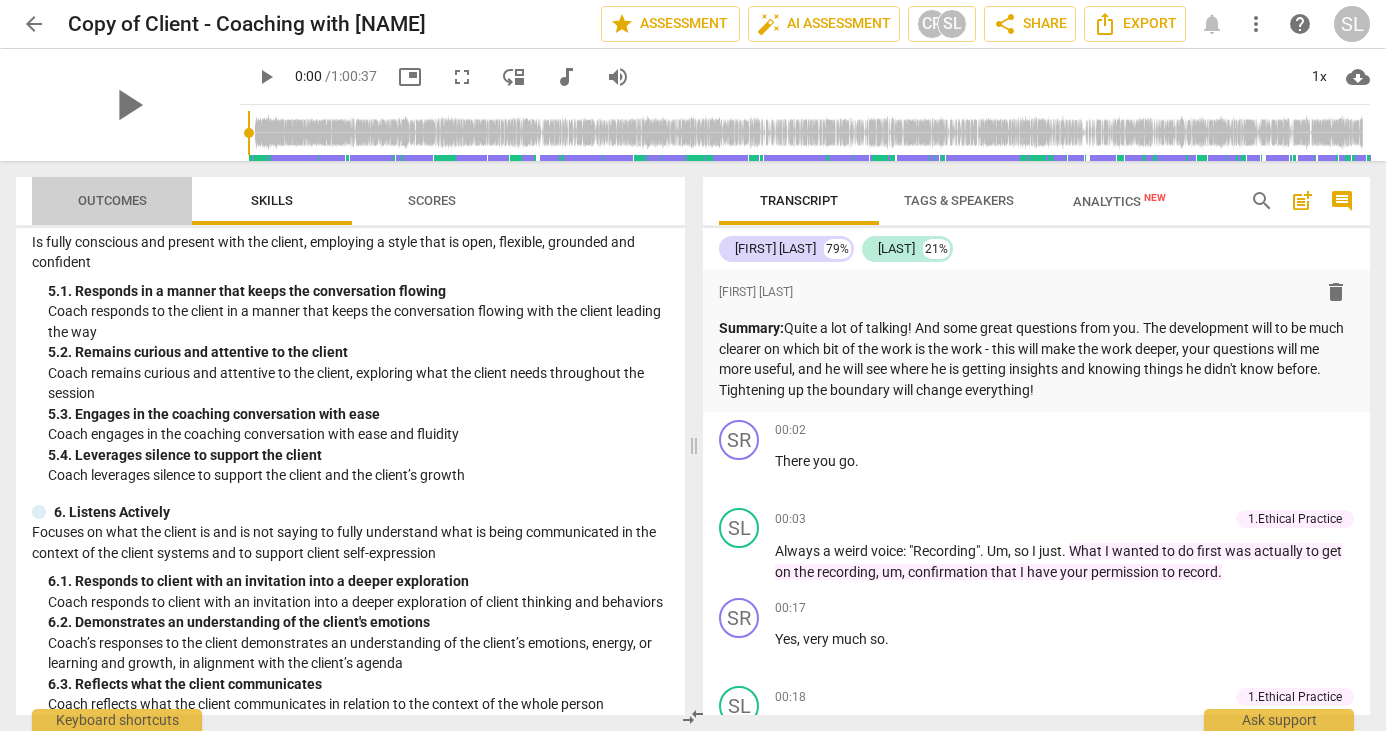 click on "Outcomes" at bounding box center [112, 200] 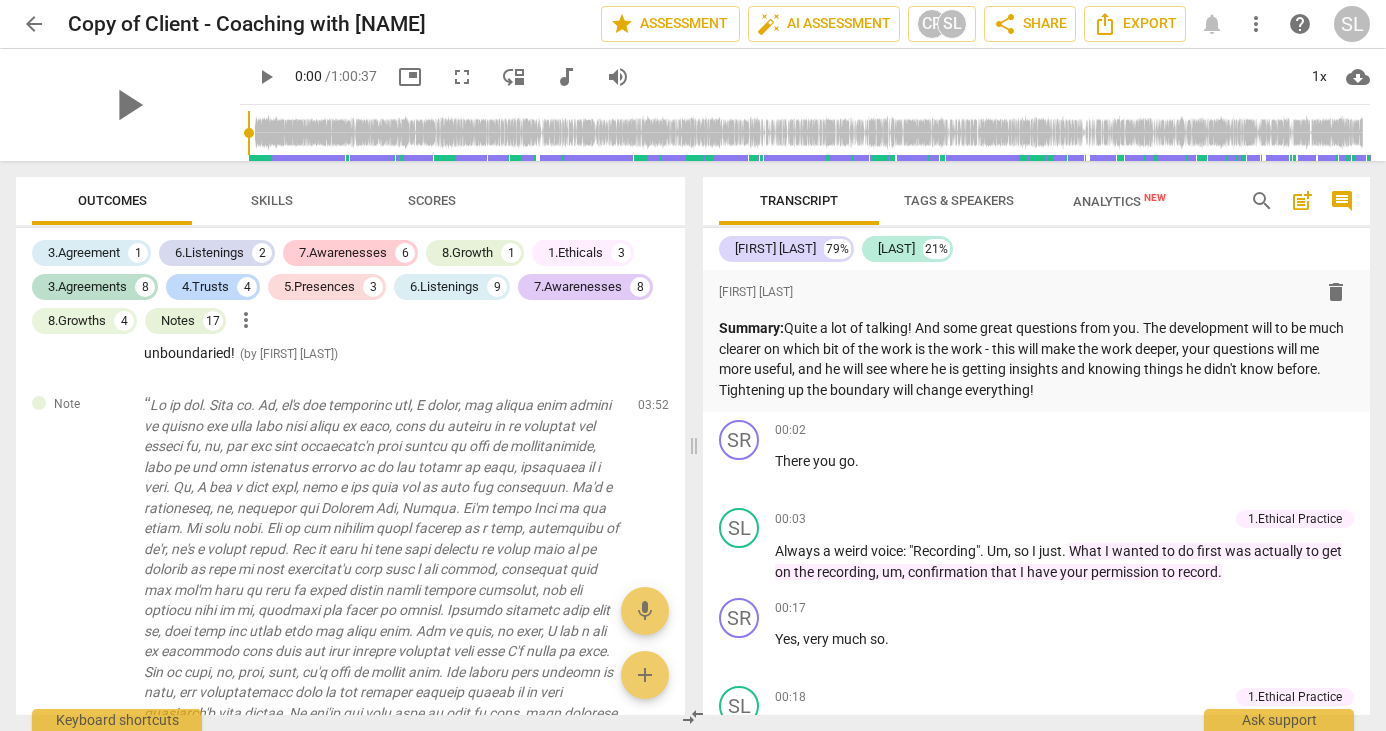 scroll, scrollTop: 0, scrollLeft: 0, axis: both 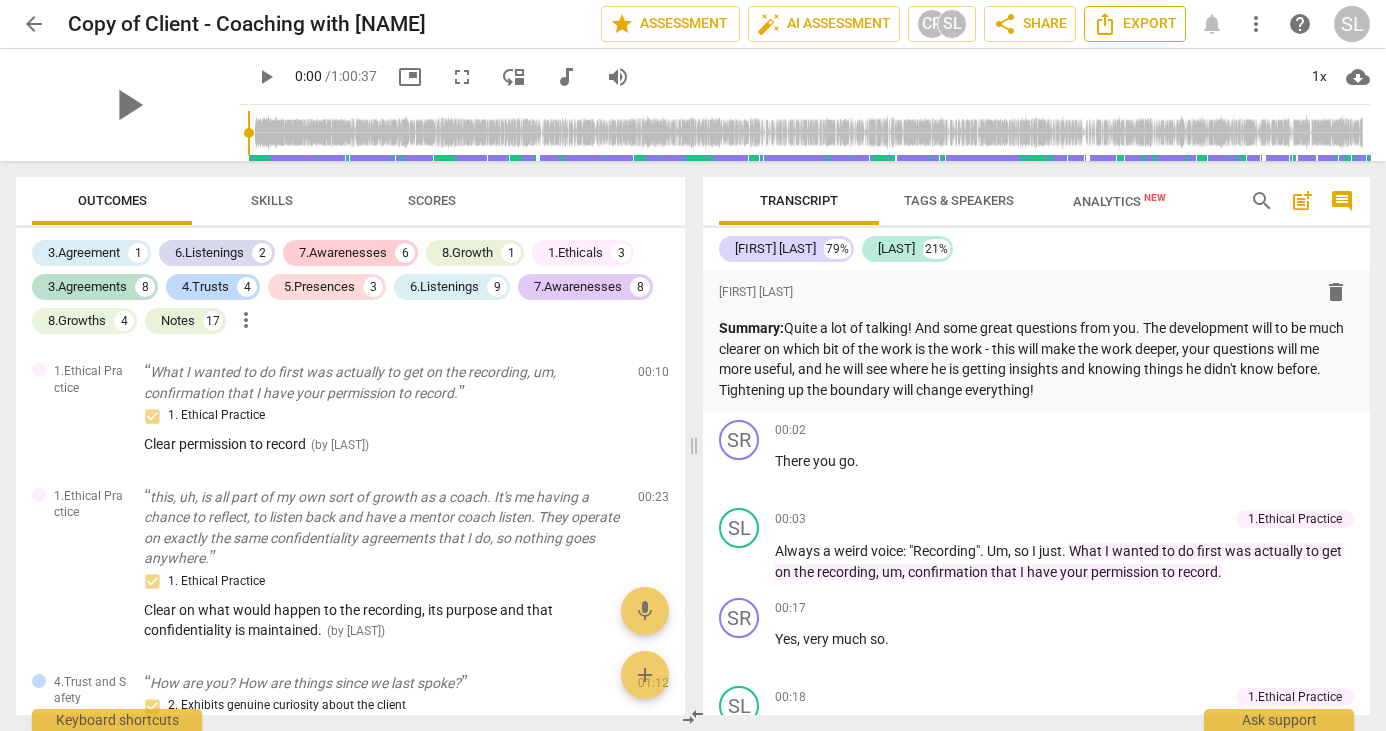 click on "Export" at bounding box center (1135, 24) 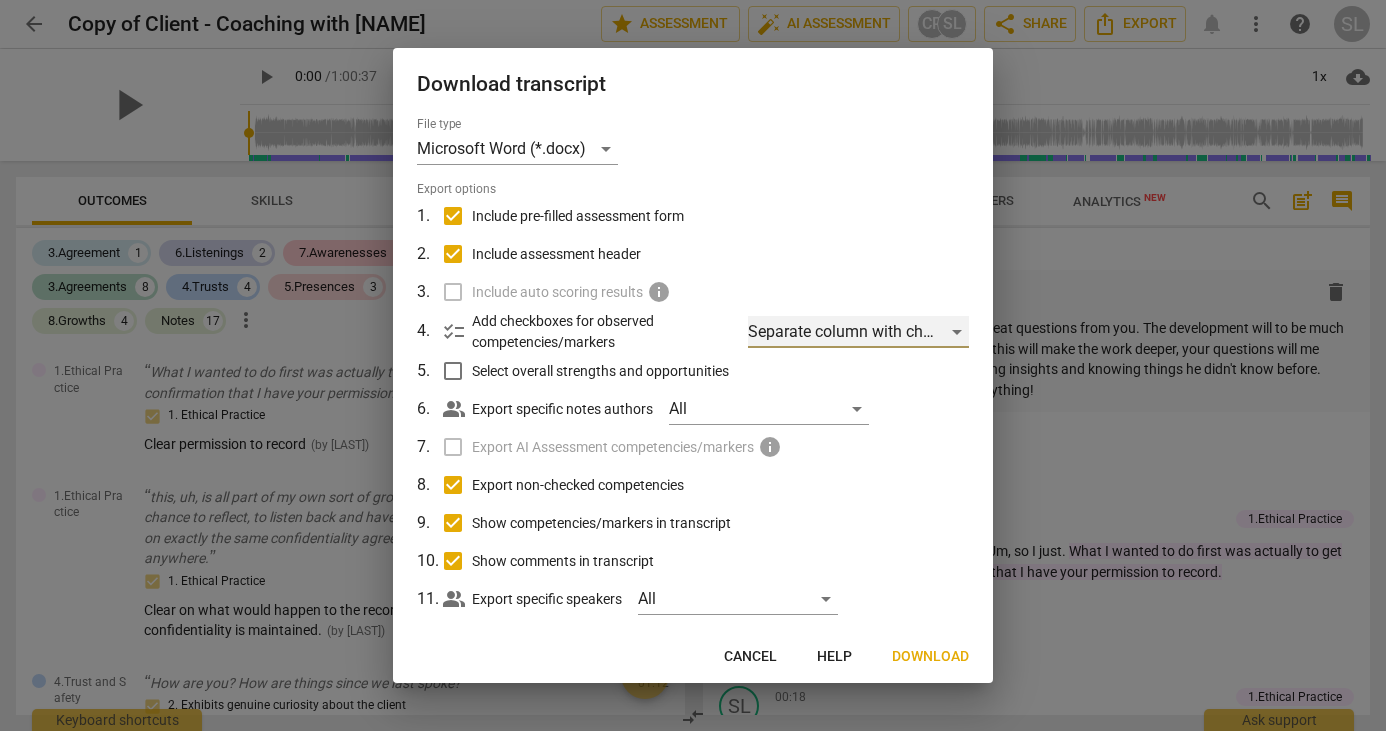 click on "Separate column with check marks" at bounding box center (858, 332) 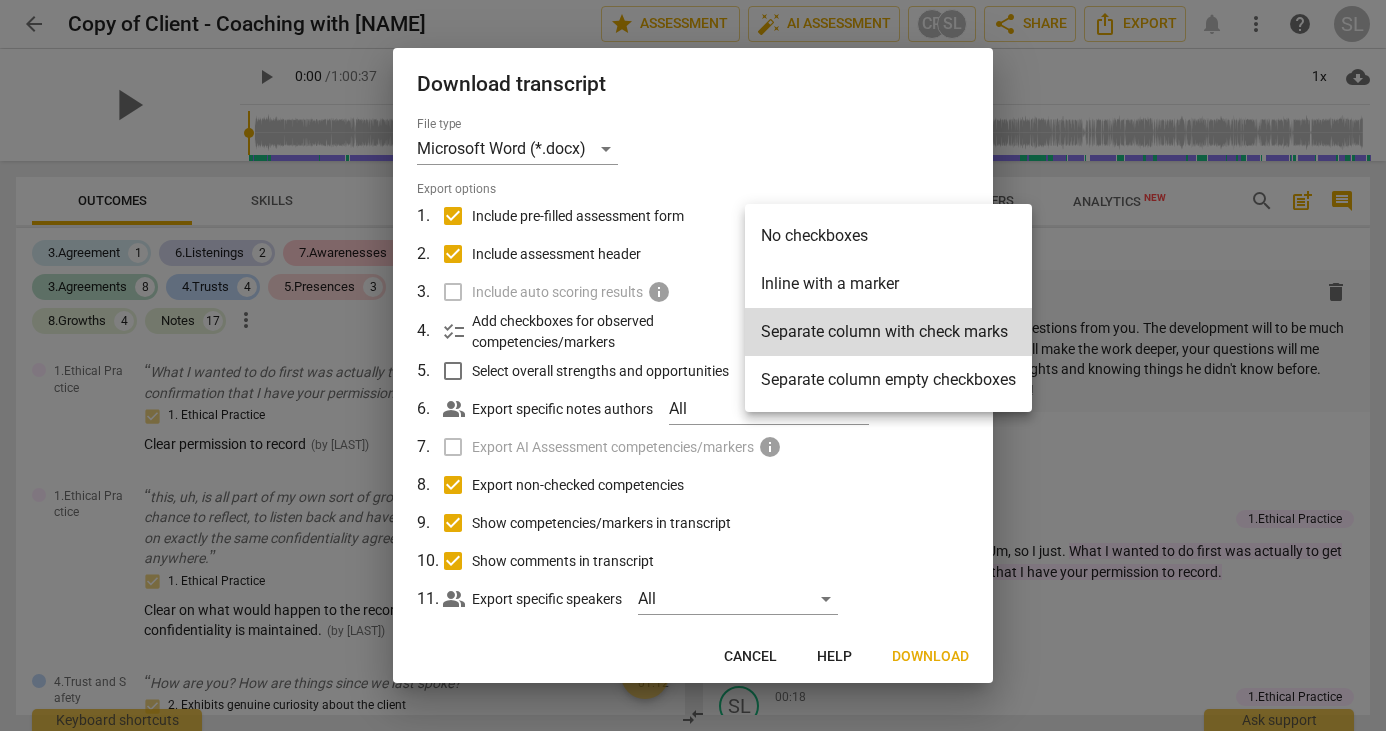 click on "Inline with a marker" at bounding box center (888, 284) 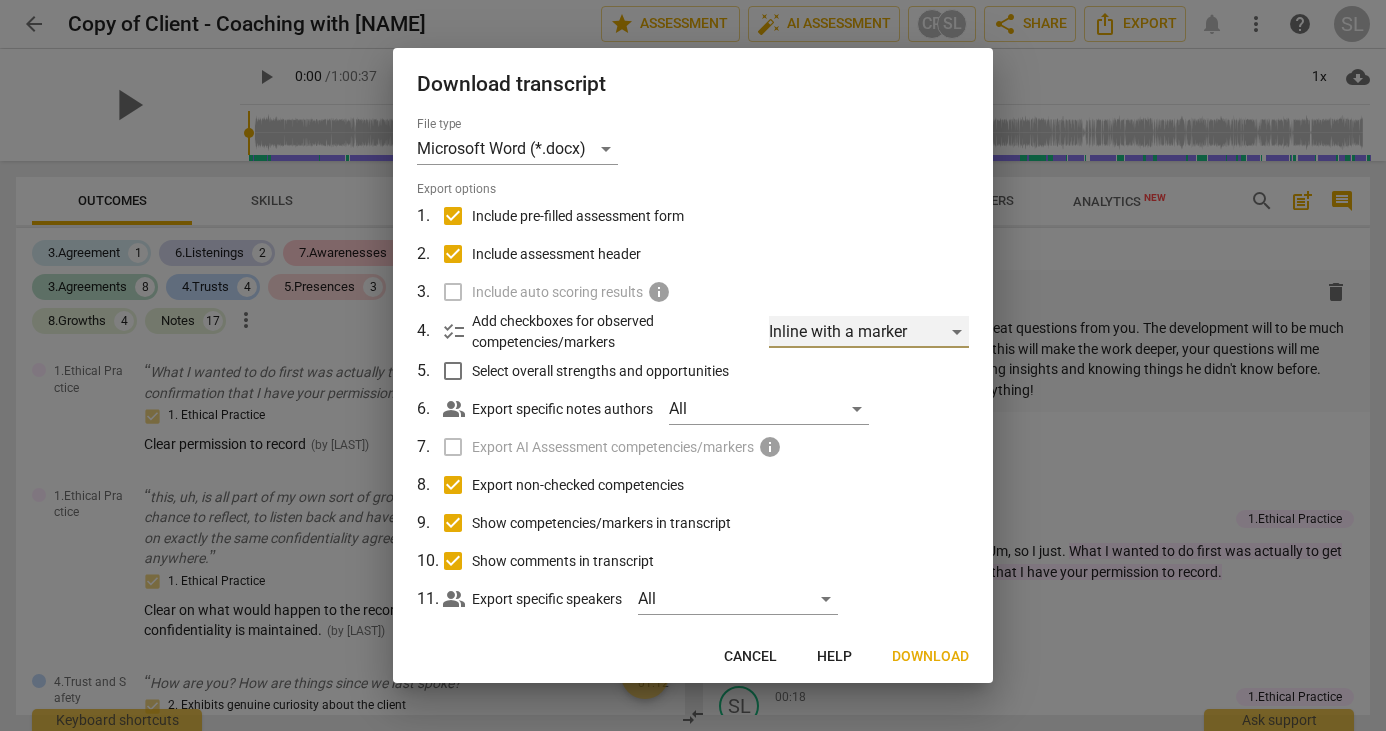 scroll, scrollTop: 27, scrollLeft: 0, axis: vertical 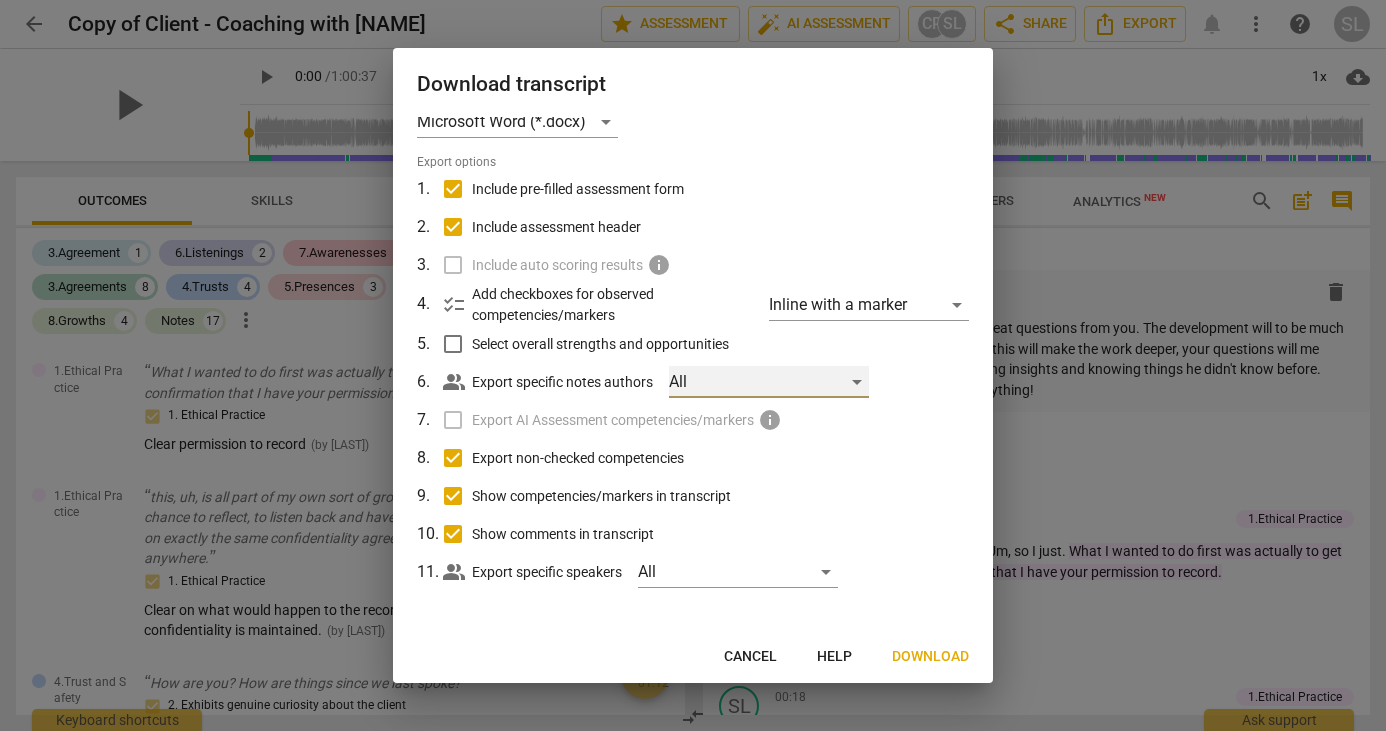 click on "All" at bounding box center (769, 382) 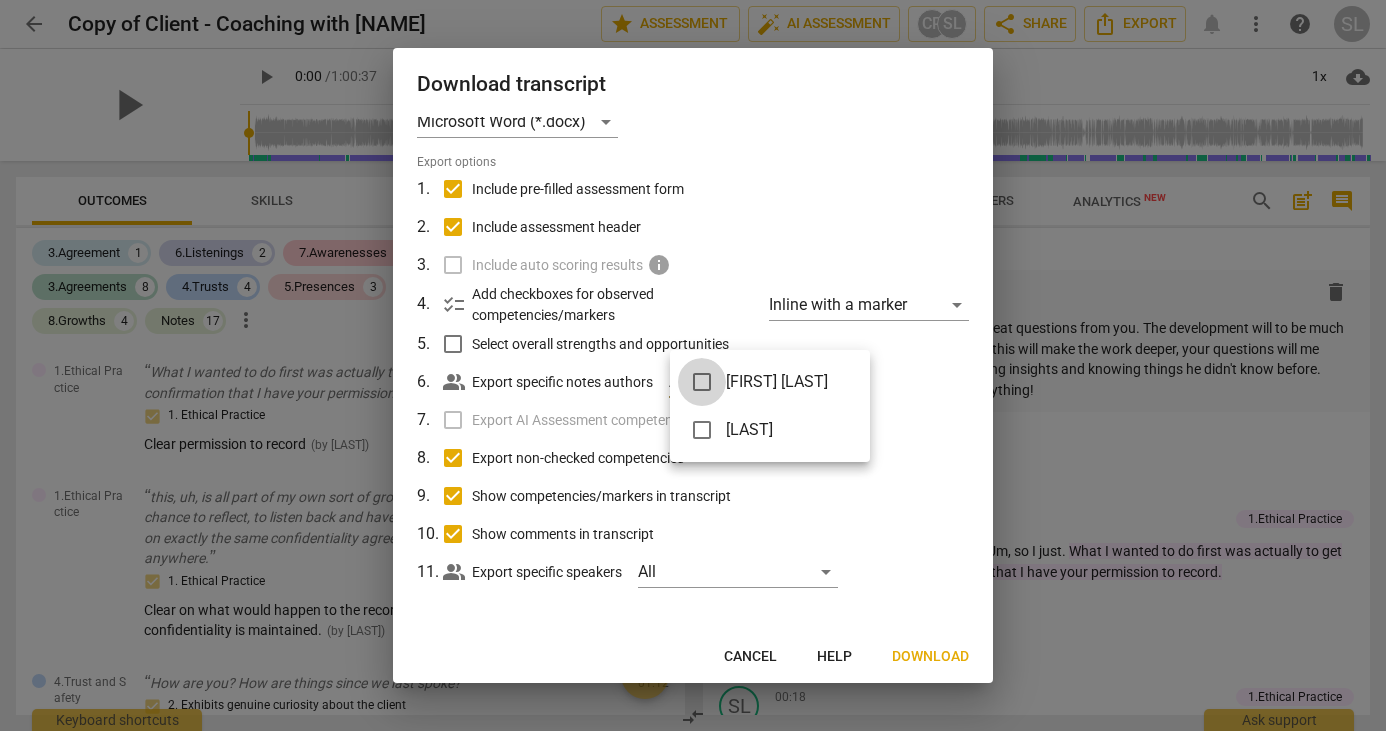 click at bounding box center [702, 382] 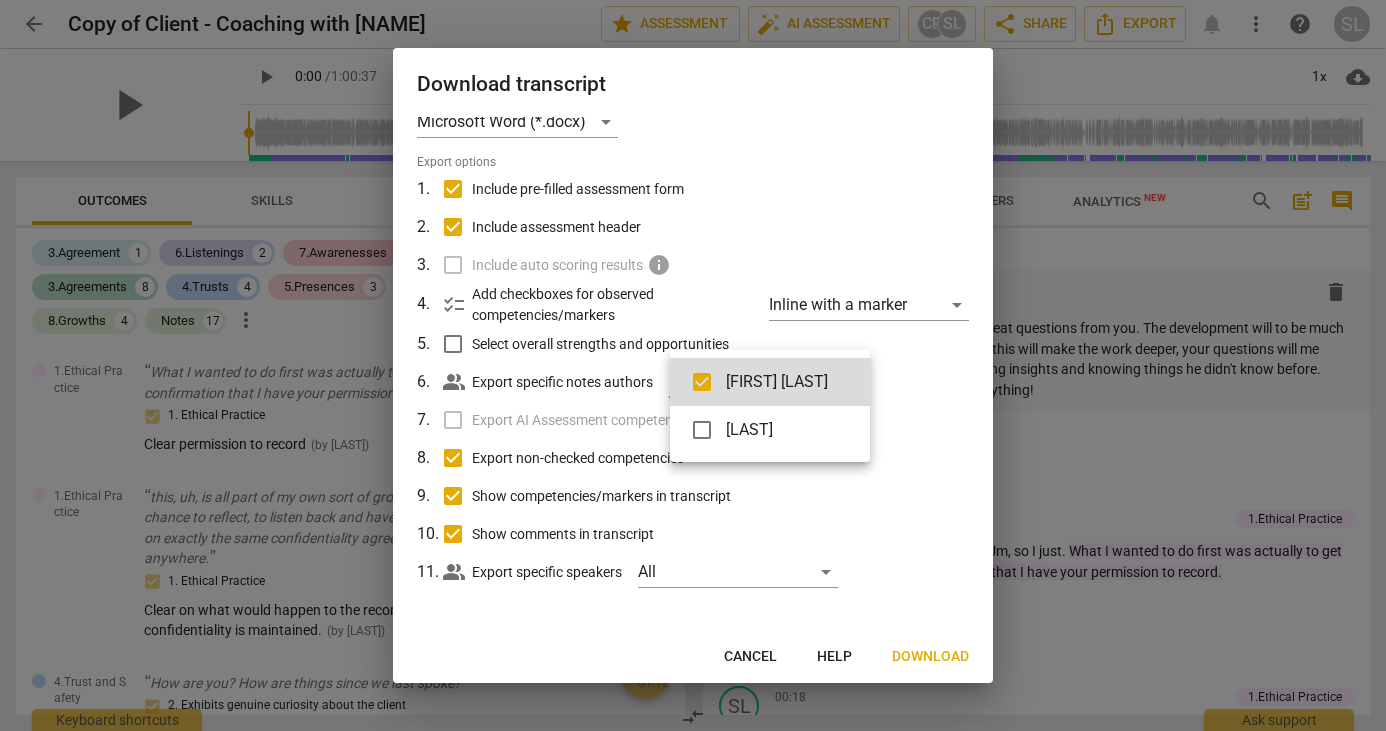click at bounding box center (693, 365) 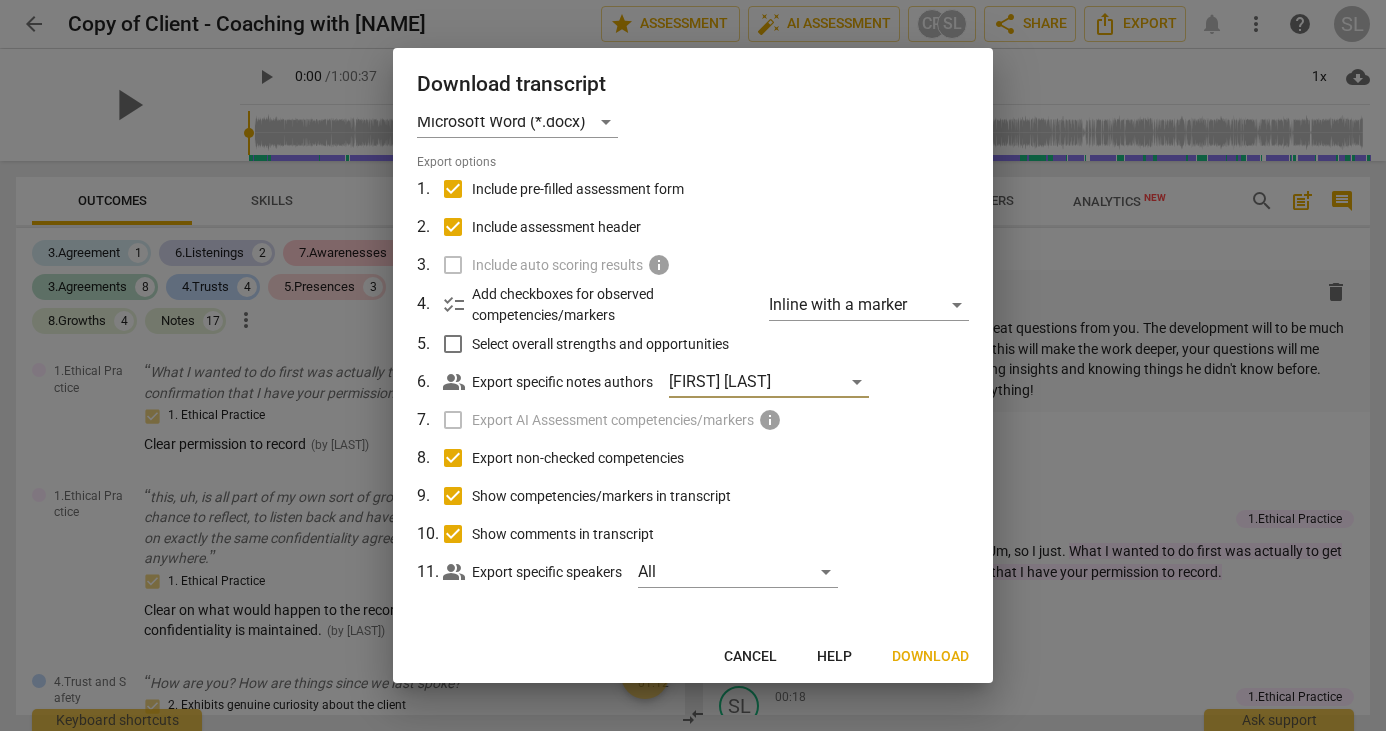 click on "Select overall strengths and opportunities" at bounding box center [453, 344] 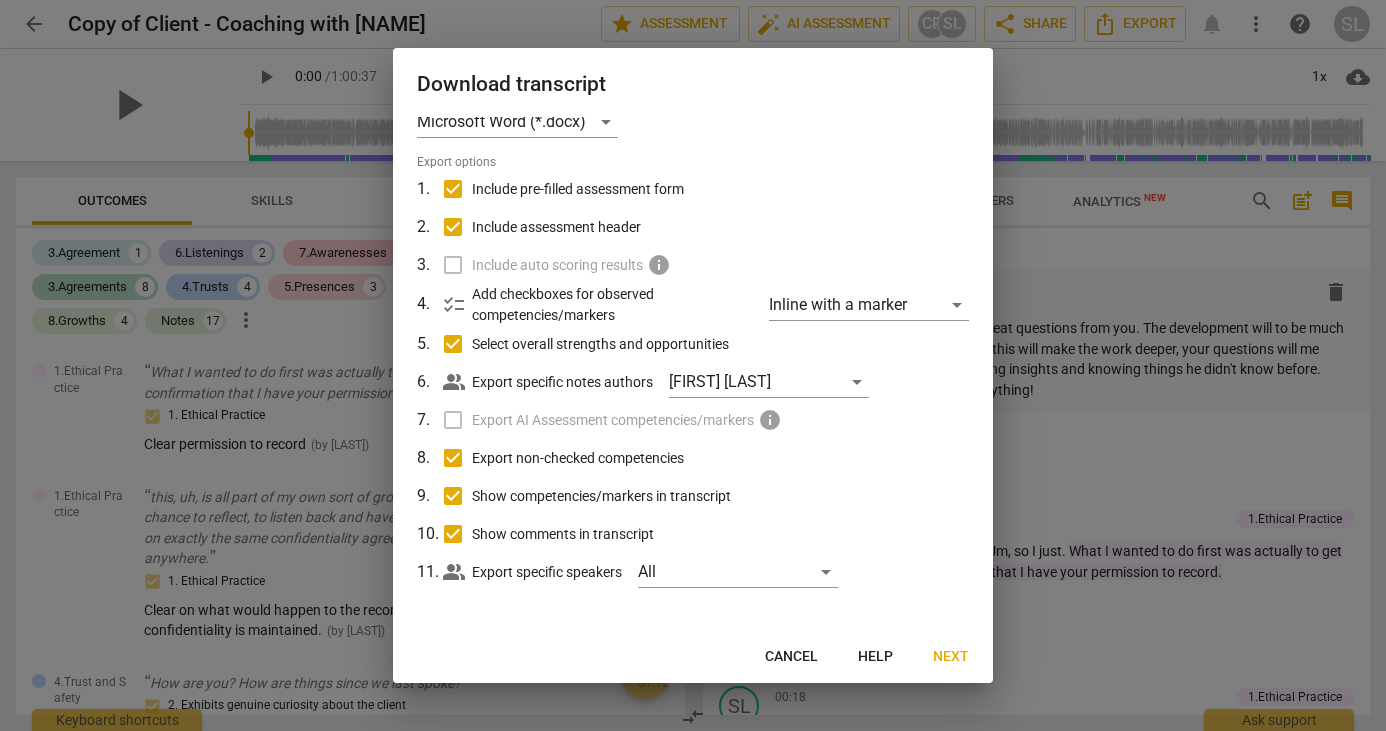 click on "Next" at bounding box center [951, 657] 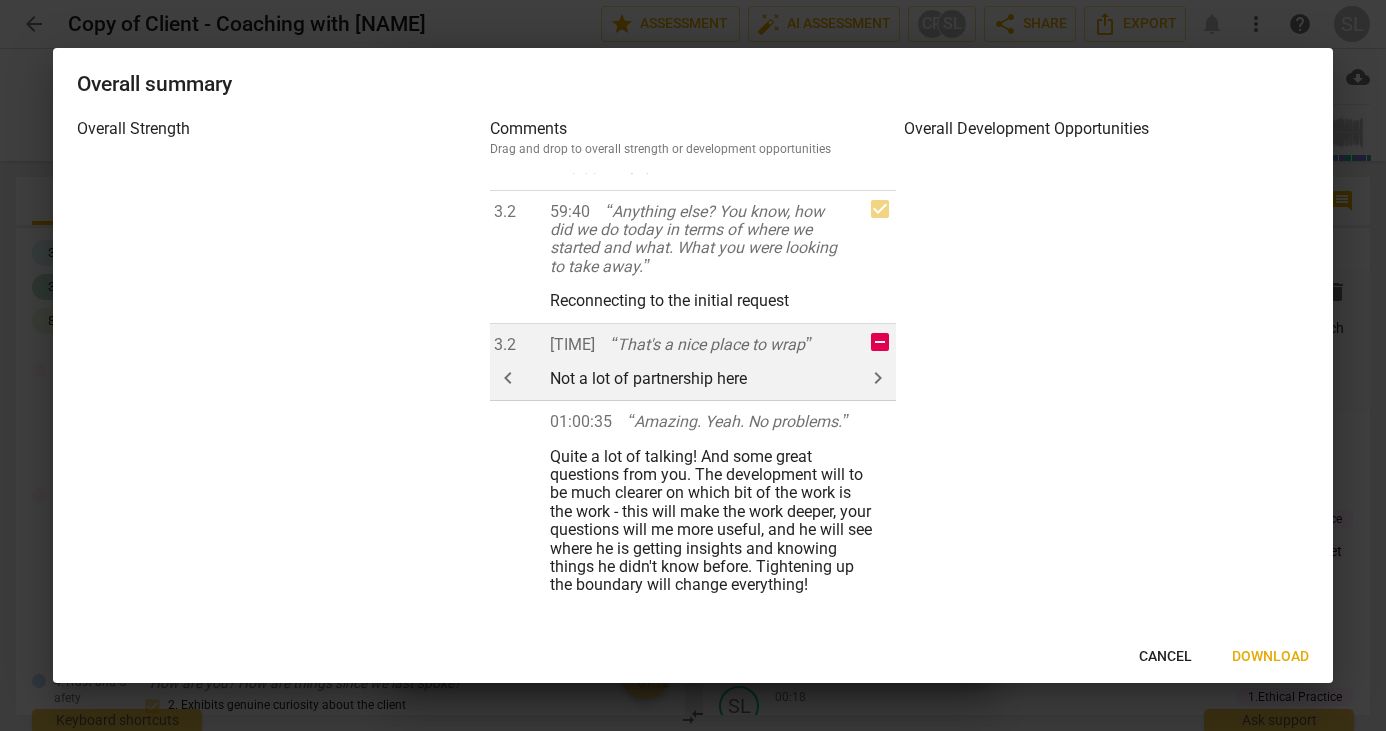 scroll, scrollTop: 14035, scrollLeft: 0, axis: vertical 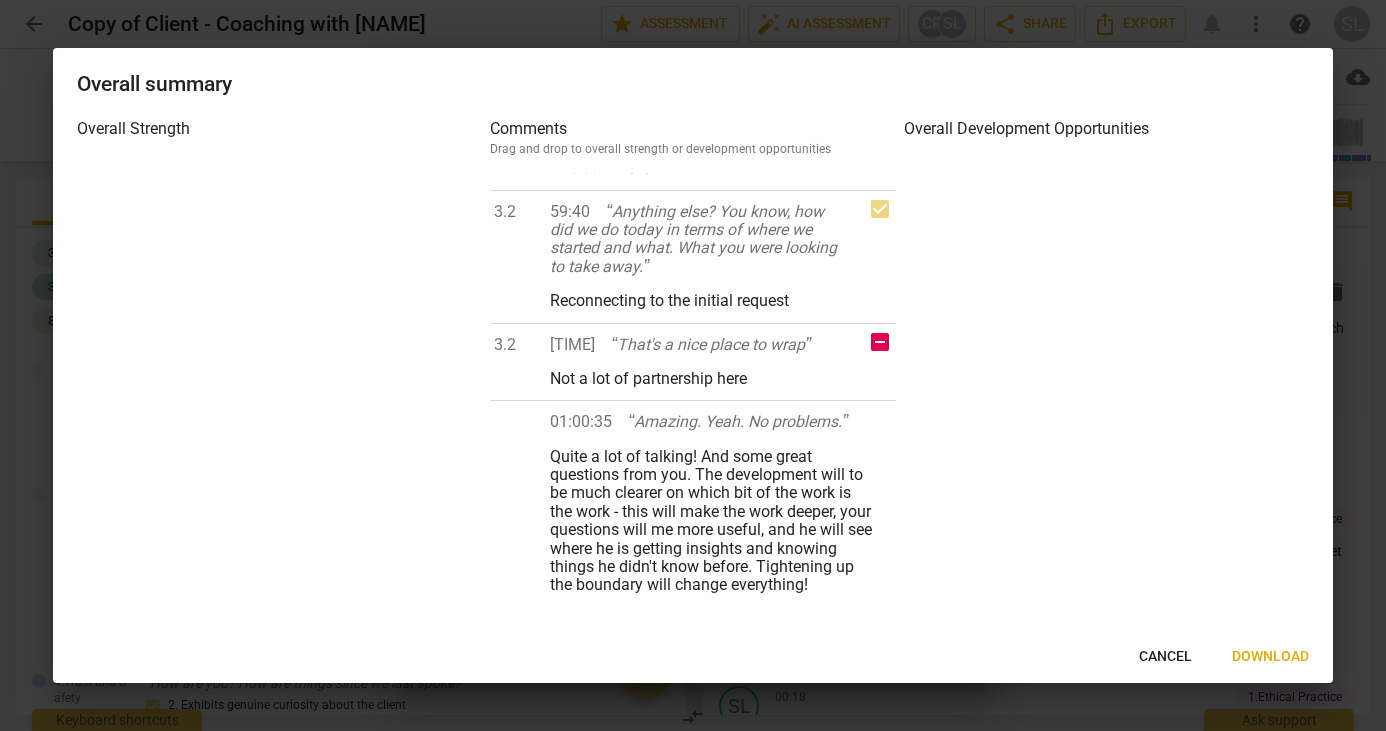 click on "Download" at bounding box center [1270, 657] 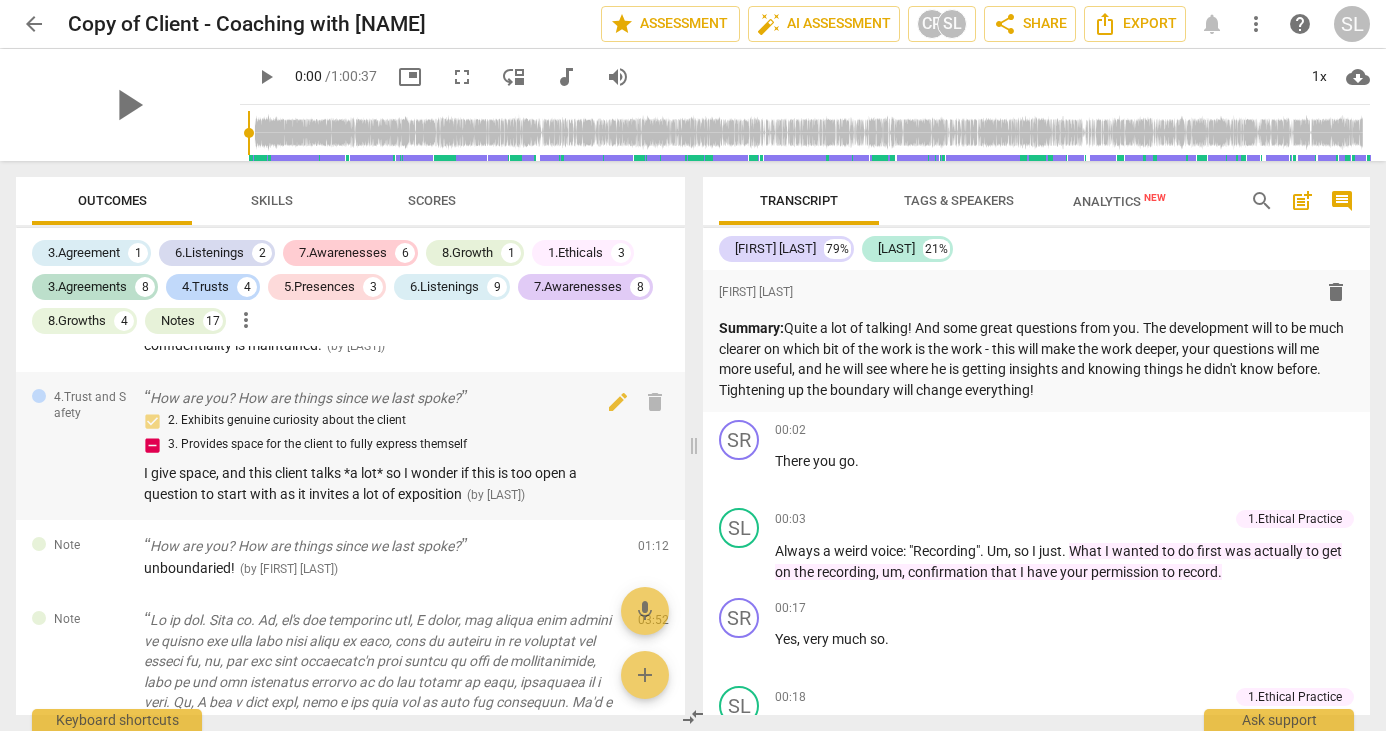 scroll, scrollTop: 333, scrollLeft: 0, axis: vertical 